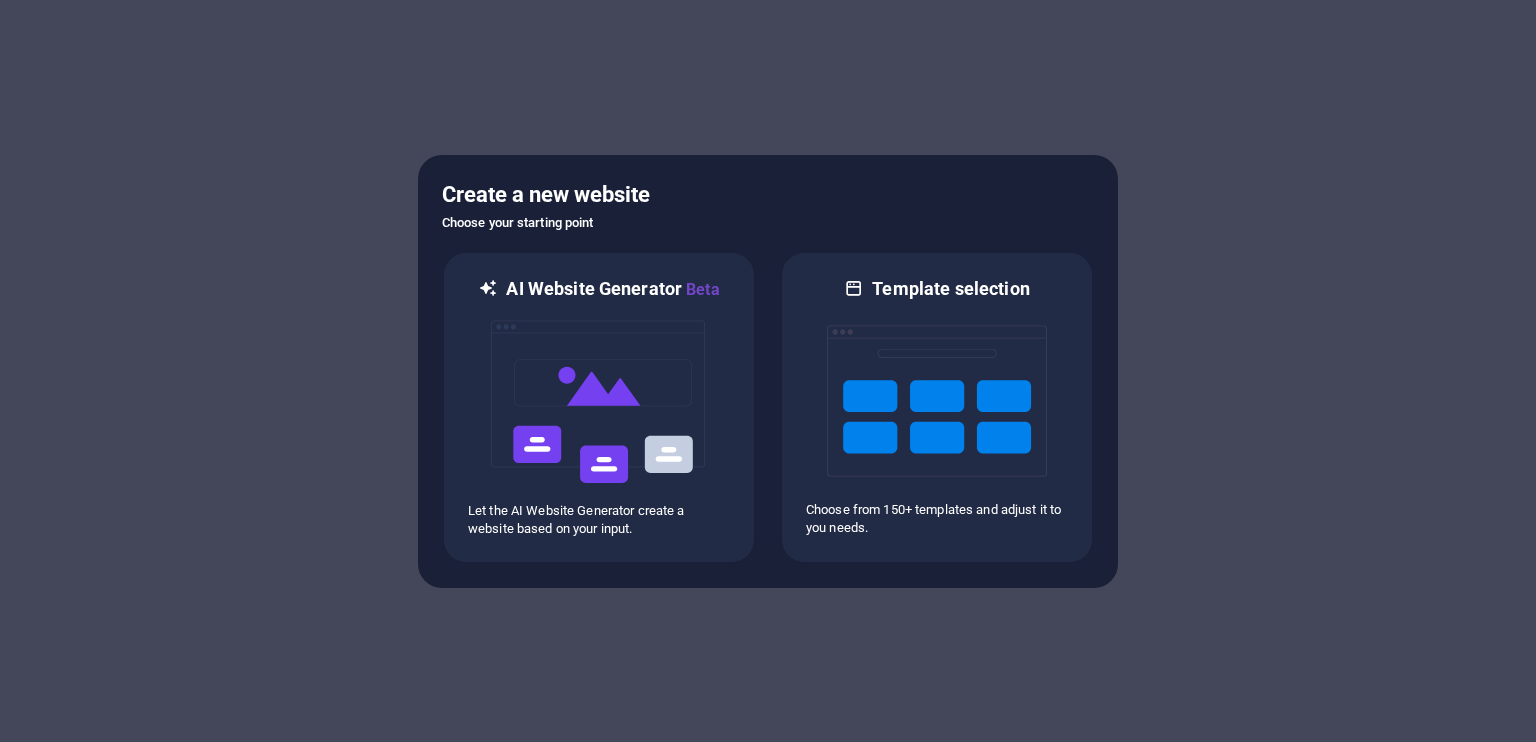 scroll, scrollTop: 0, scrollLeft: 0, axis: both 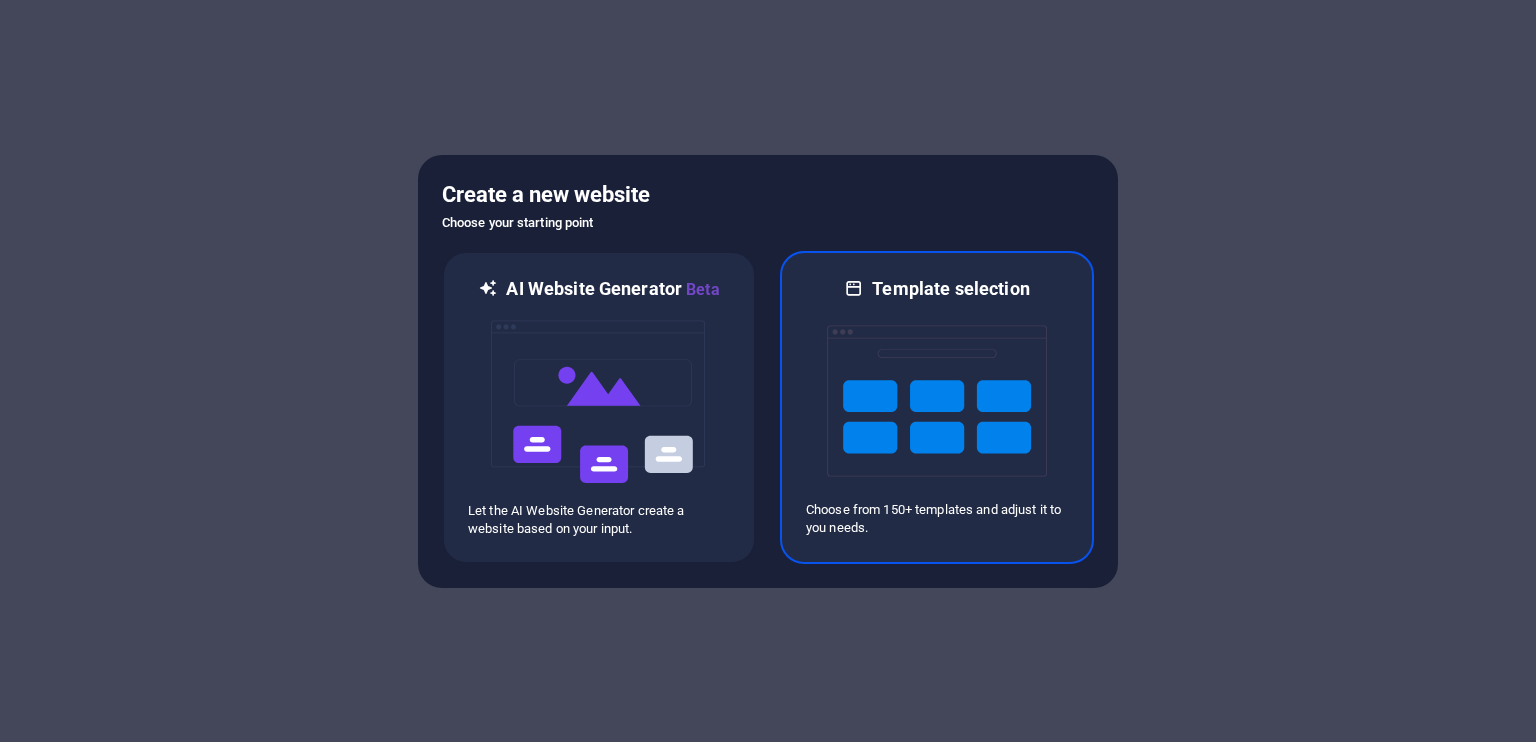 click at bounding box center (937, 401) 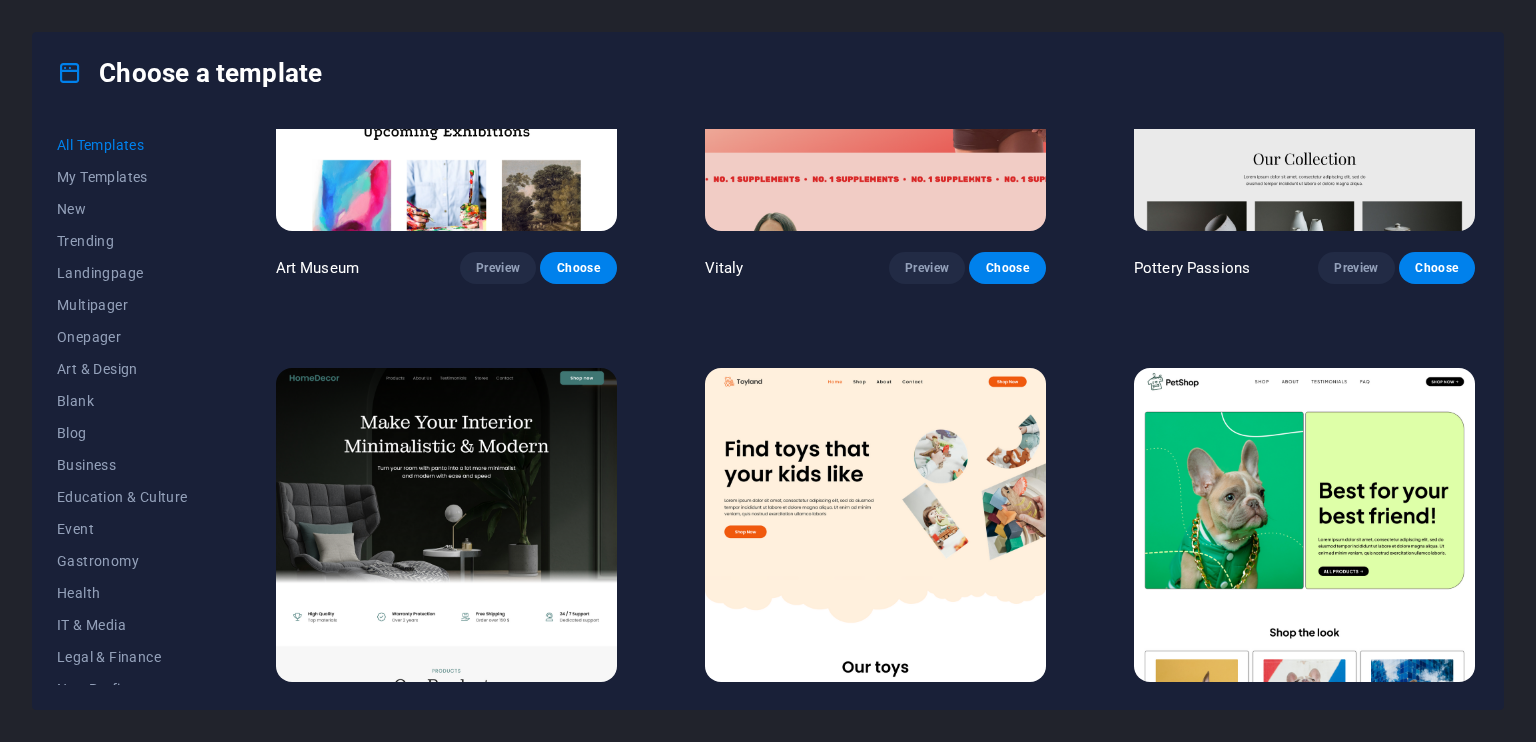 scroll, scrollTop: 793, scrollLeft: 0, axis: vertical 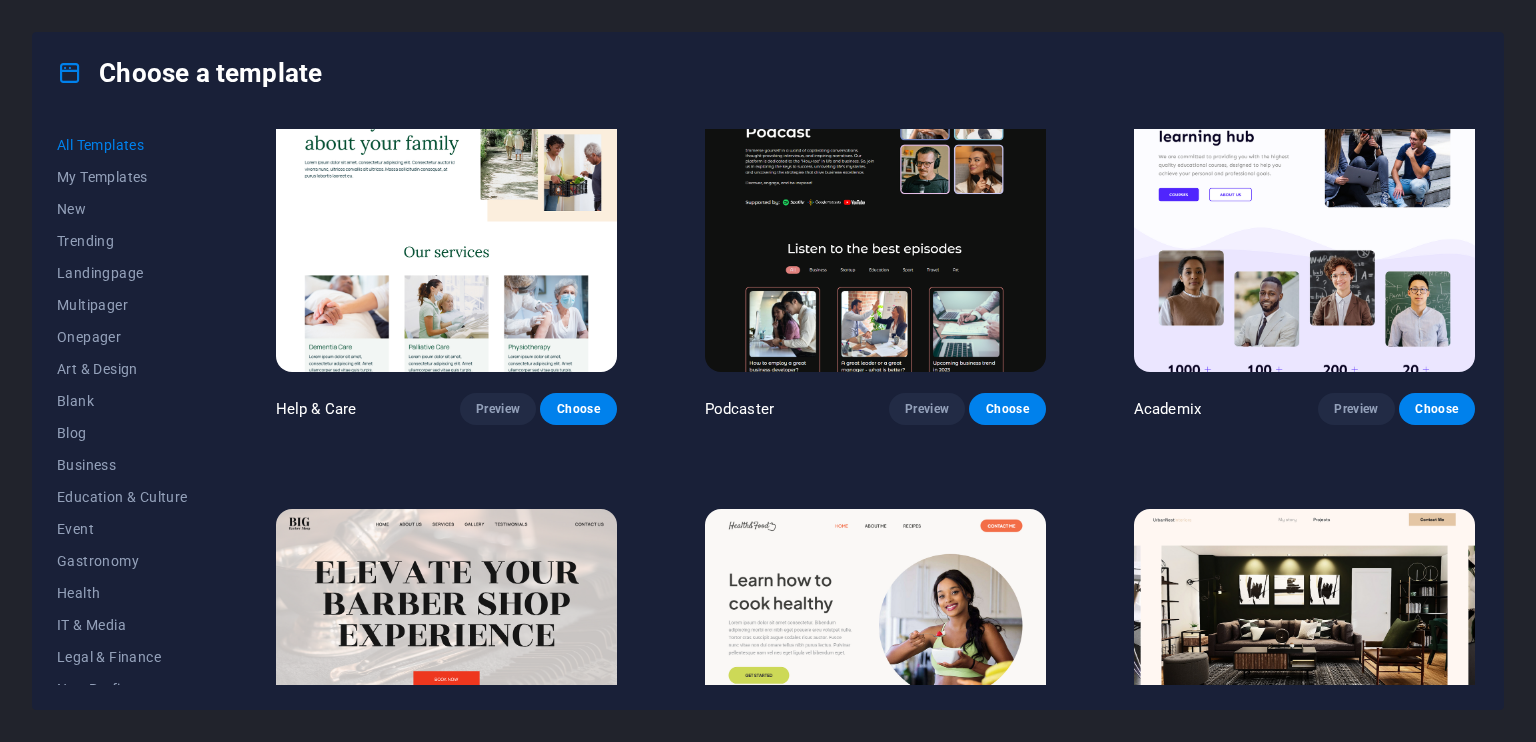 drag, startPoint x: 1479, startPoint y: 189, endPoint x: 1480, endPoint y: 200, distance: 11.045361 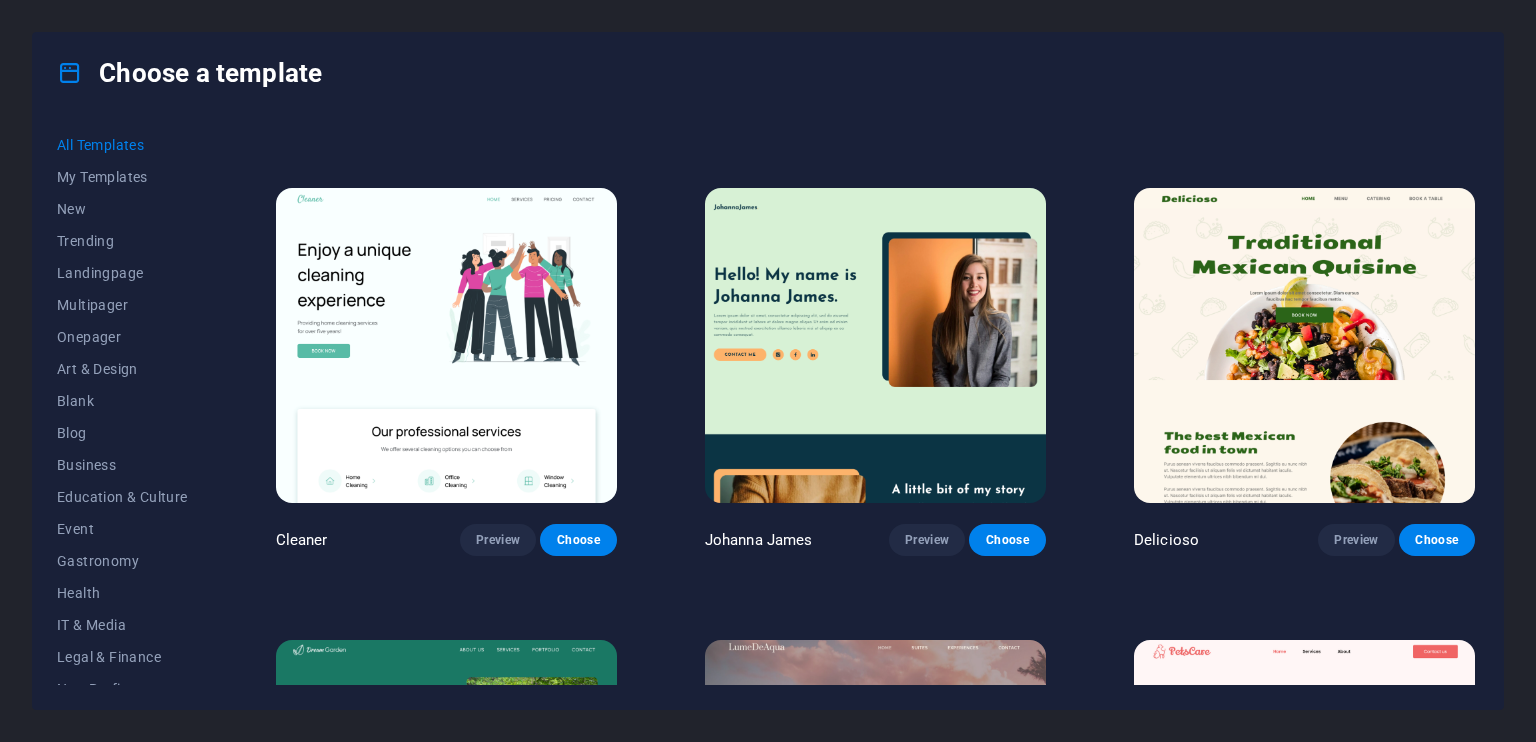 scroll, scrollTop: 3784, scrollLeft: 0, axis: vertical 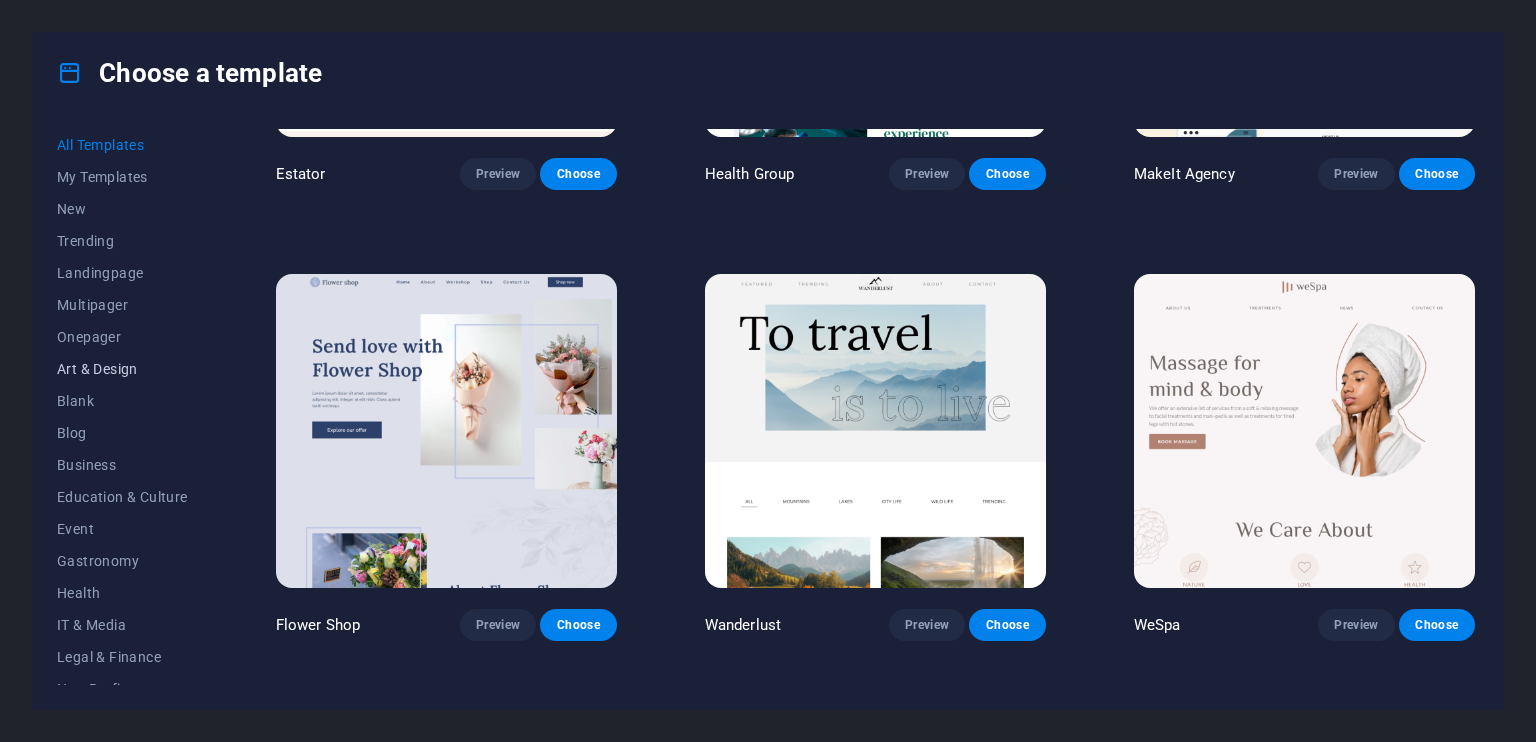 click on "Art & Design" at bounding box center (122, 369) 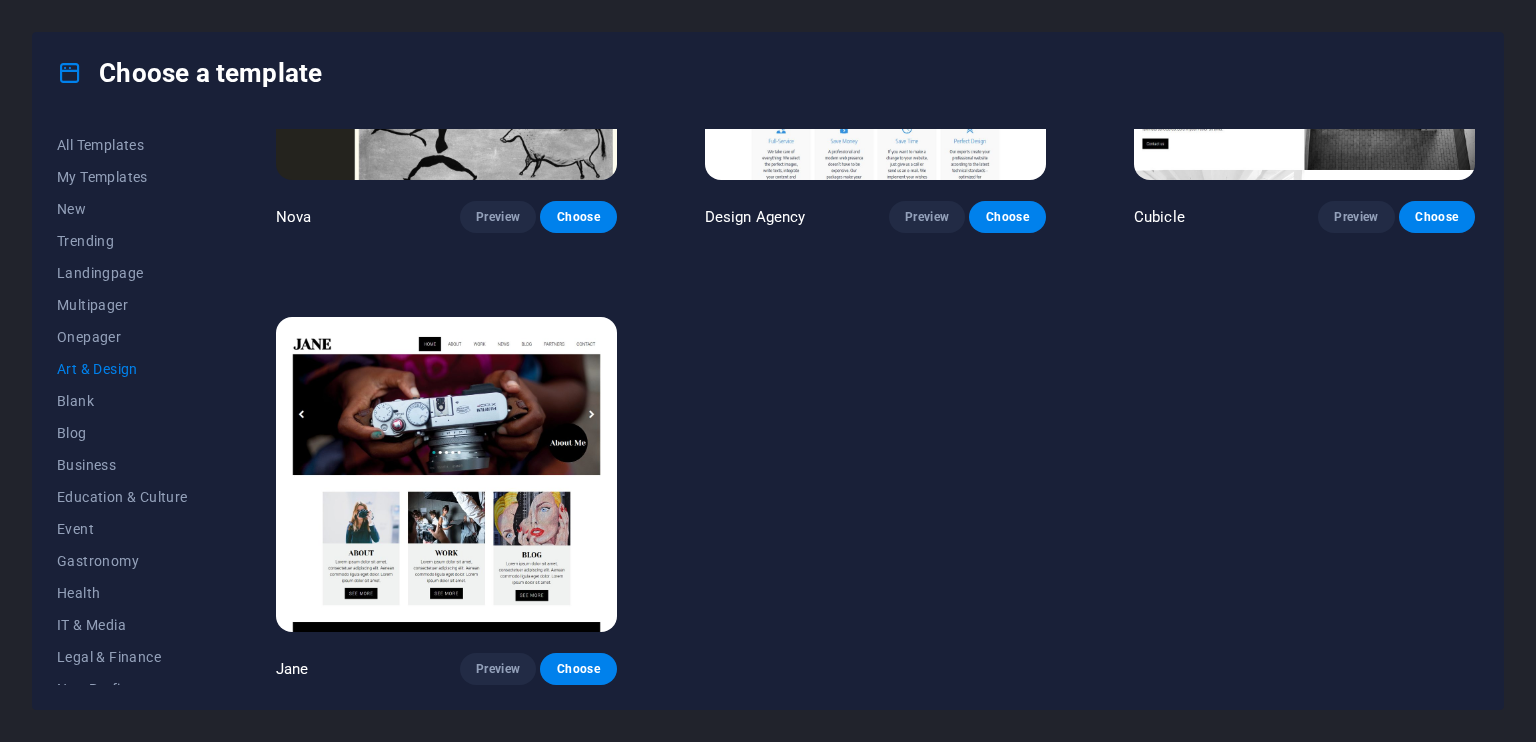 scroll, scrollTop: 2059, scrollLeft: 0, axis: vertical 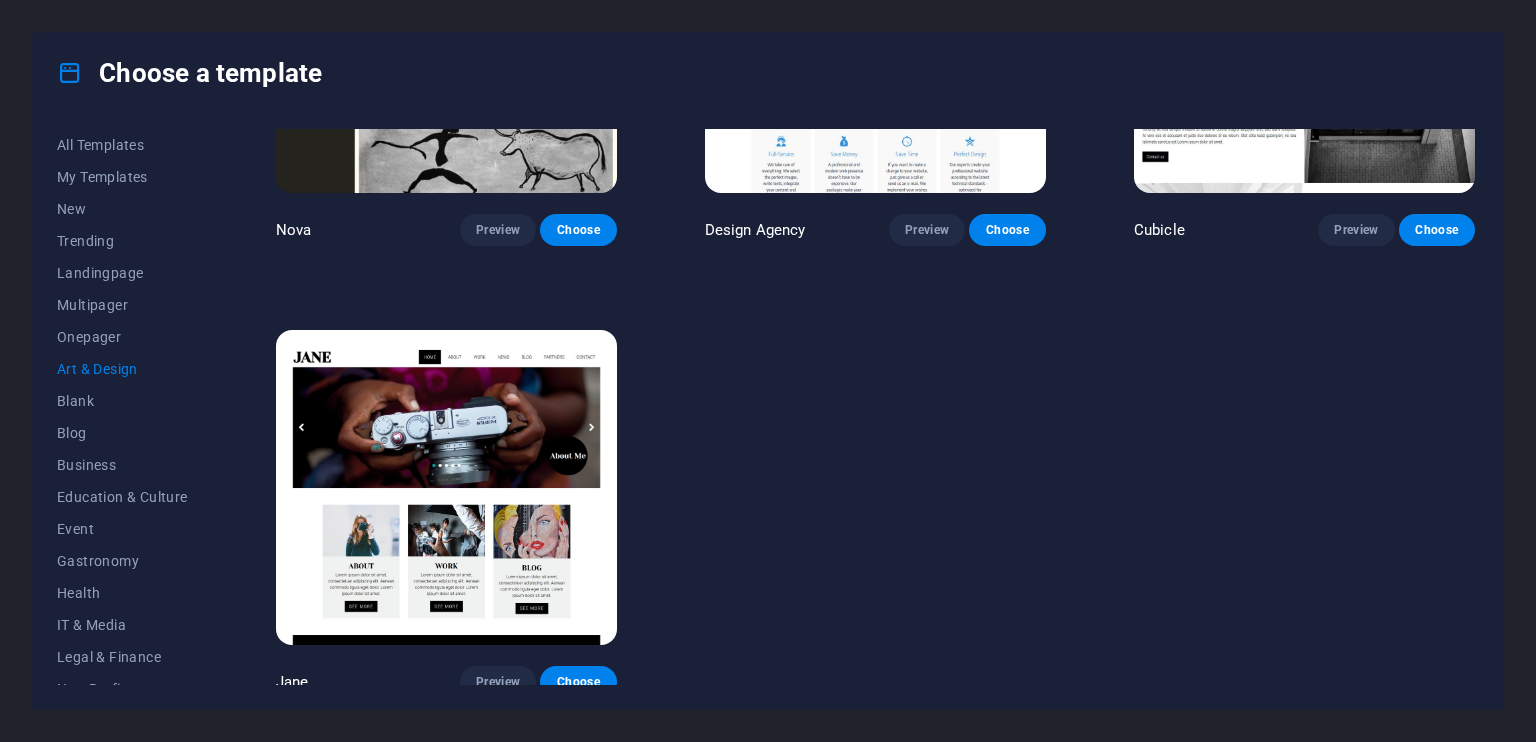 click on "Art & Design" at bounding box center (122, 369) 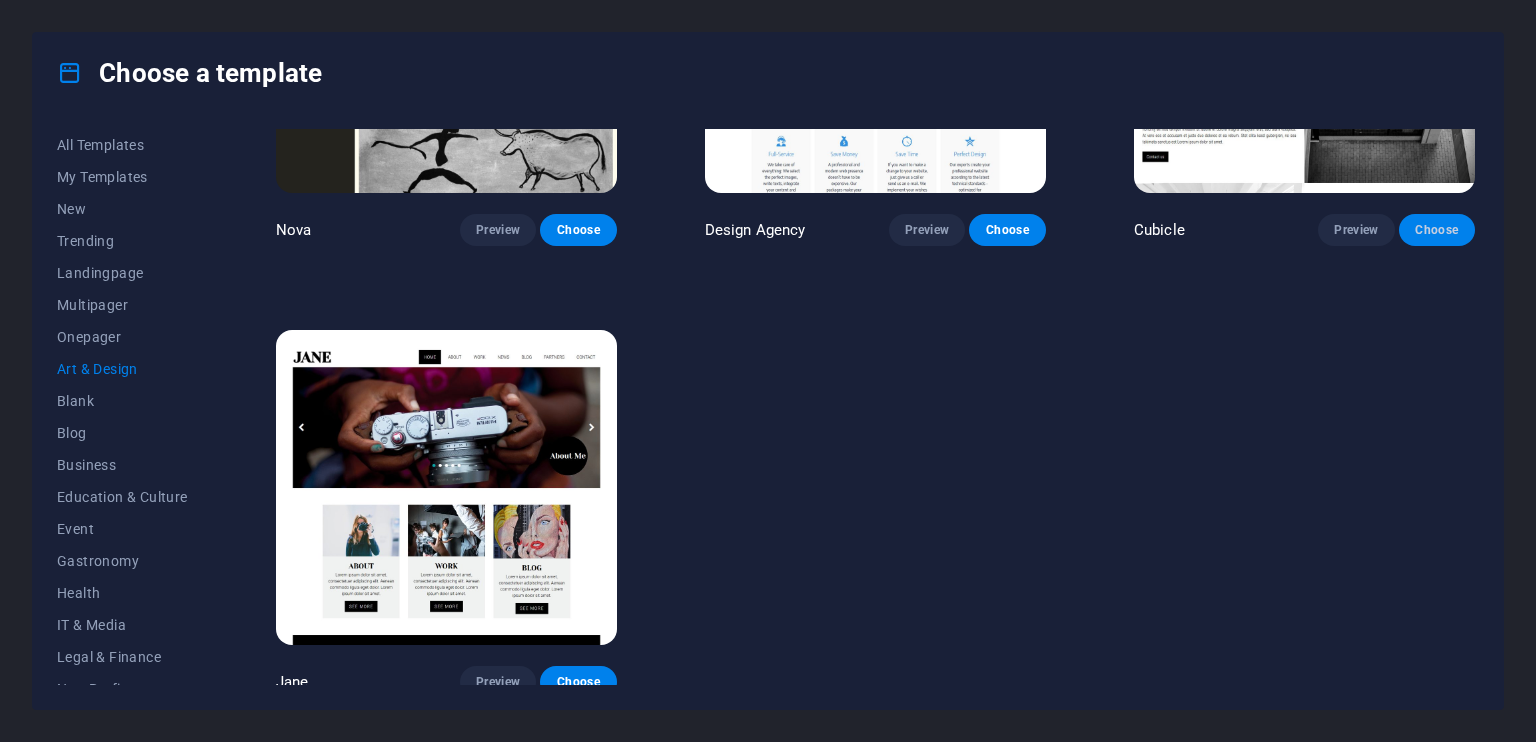 drag, startPoint x: 1472, startPoint y: 612, endPoint x: 1464, endPoint y: 224, distance: 388.08246 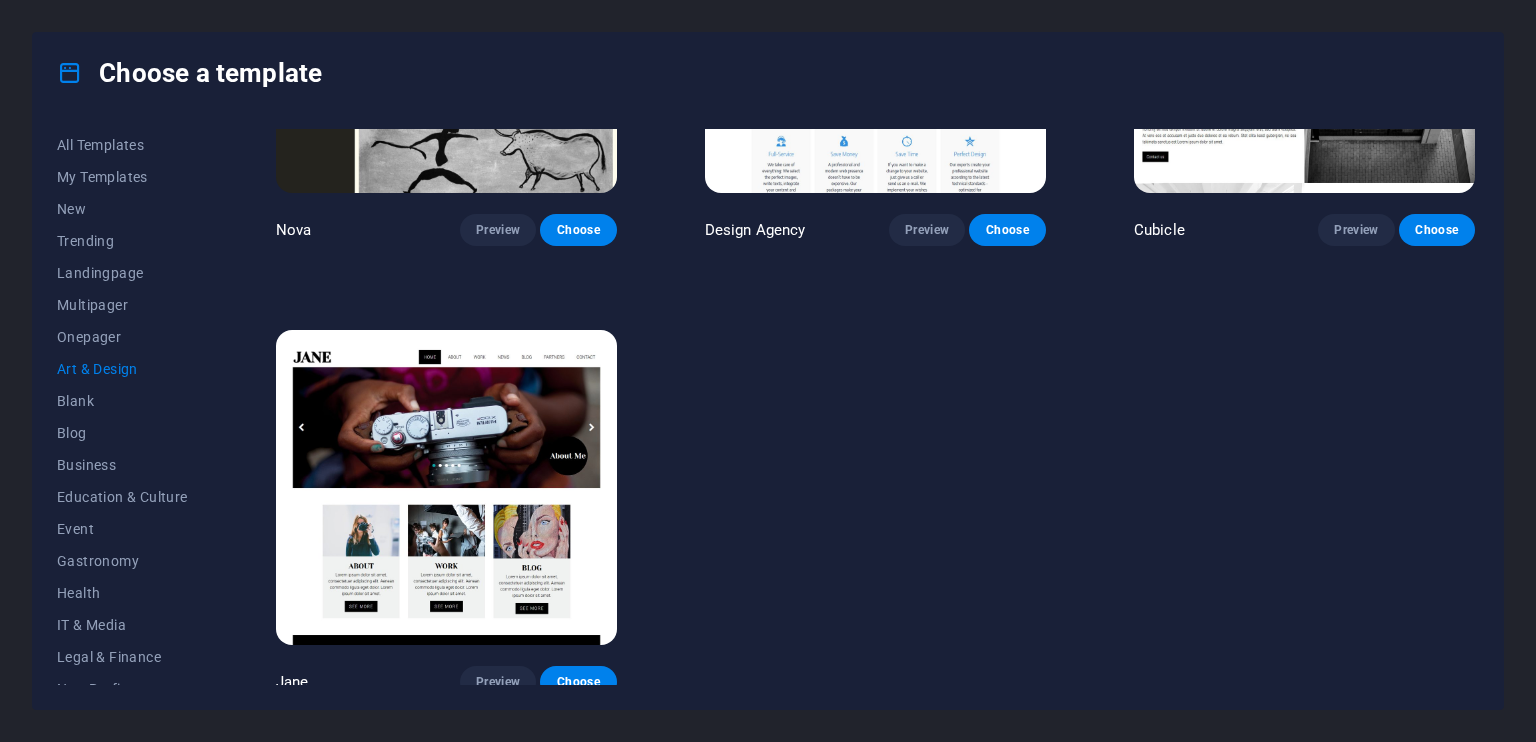drag, startPoint x: 1474, startPoint y: 603, endPoint x: 1479, endPoint y: 644, distance: 41.303753 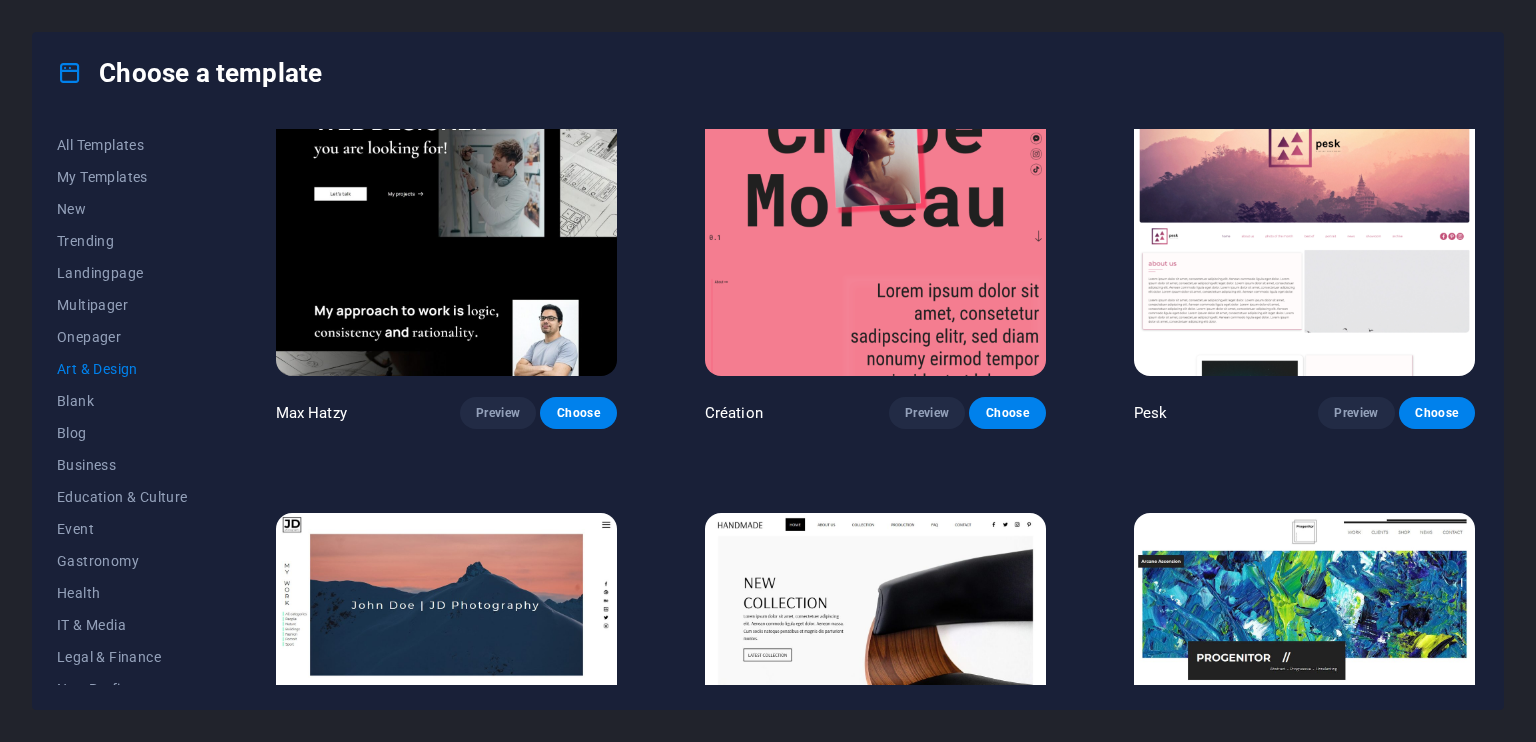 scroll, scrollTop: 0, scrollLeft: 0, axis: both 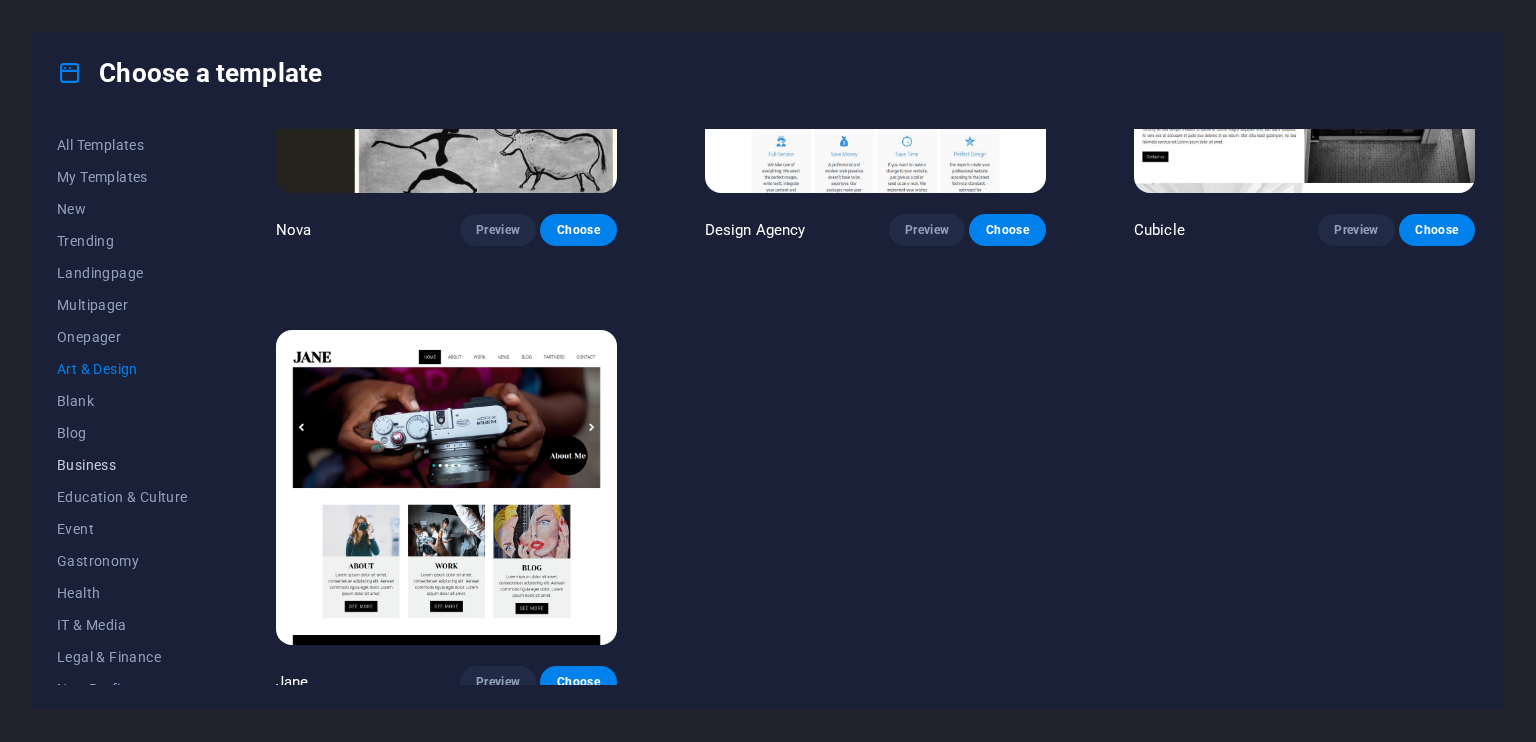 click on "Business" at bounding box center (122, 465) 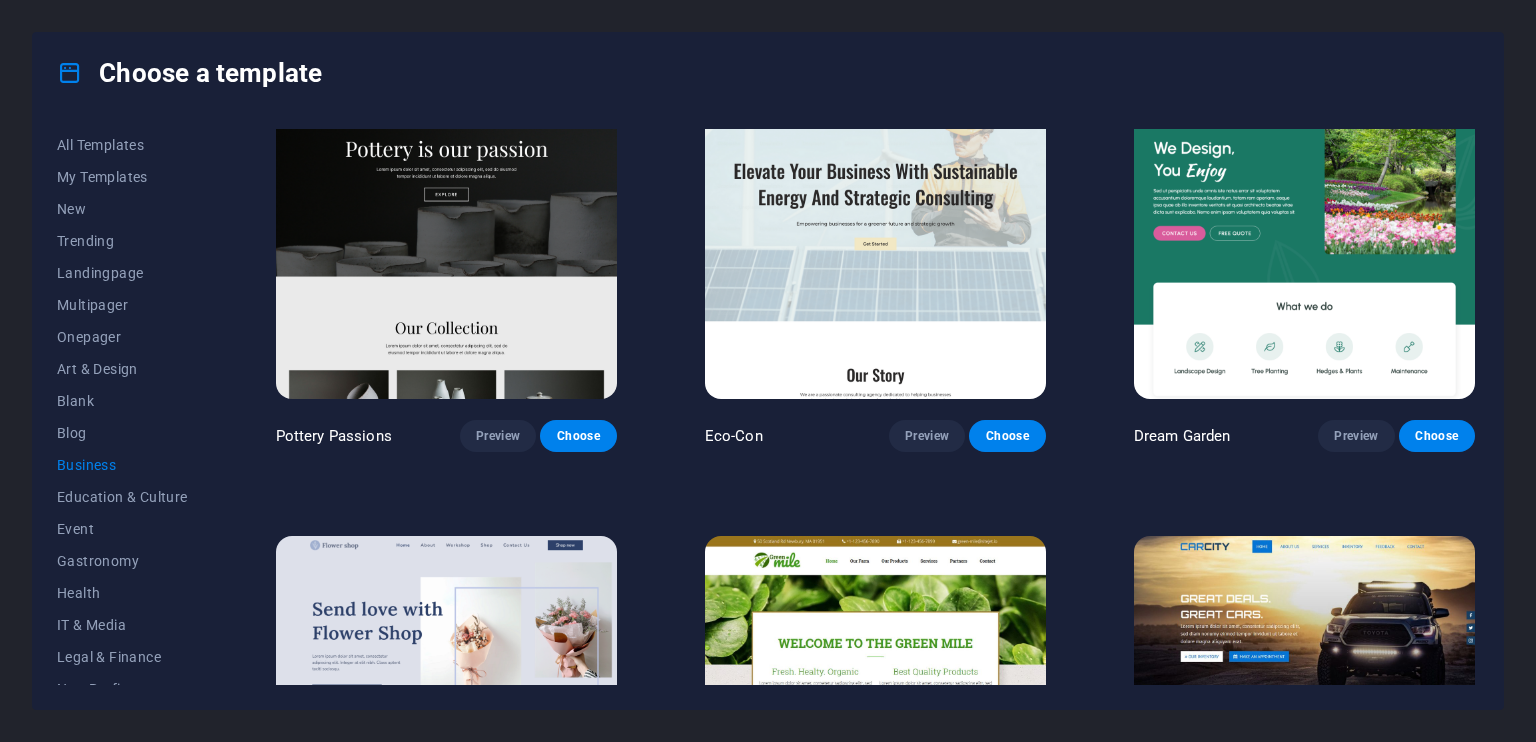 scroll, scrollTop: 50, scrollLeft: 0, axis: vertical 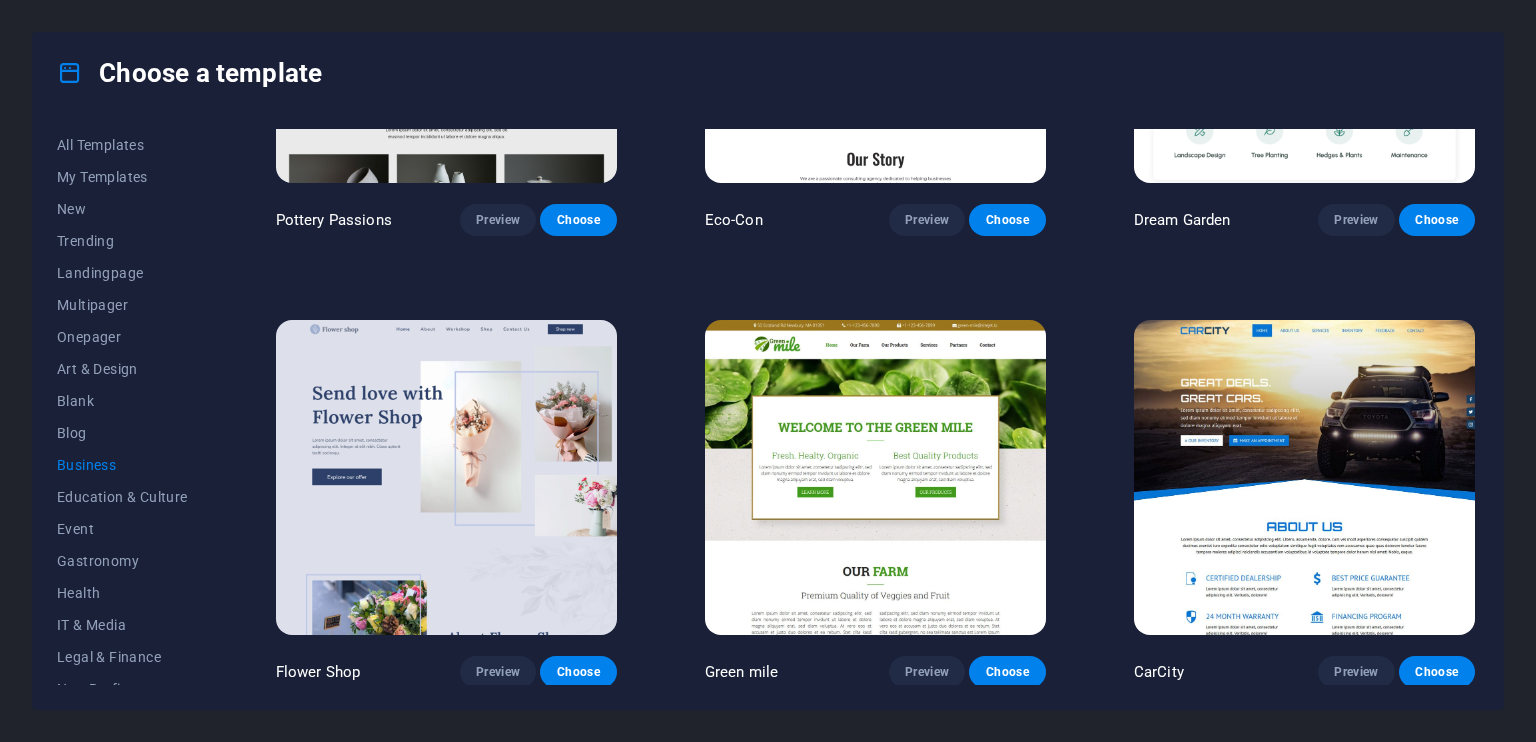 drag, startPoint x: 1474, startPoint y: 327, endPoint x: 1475, endPoint y: 356, distance: 29.017237 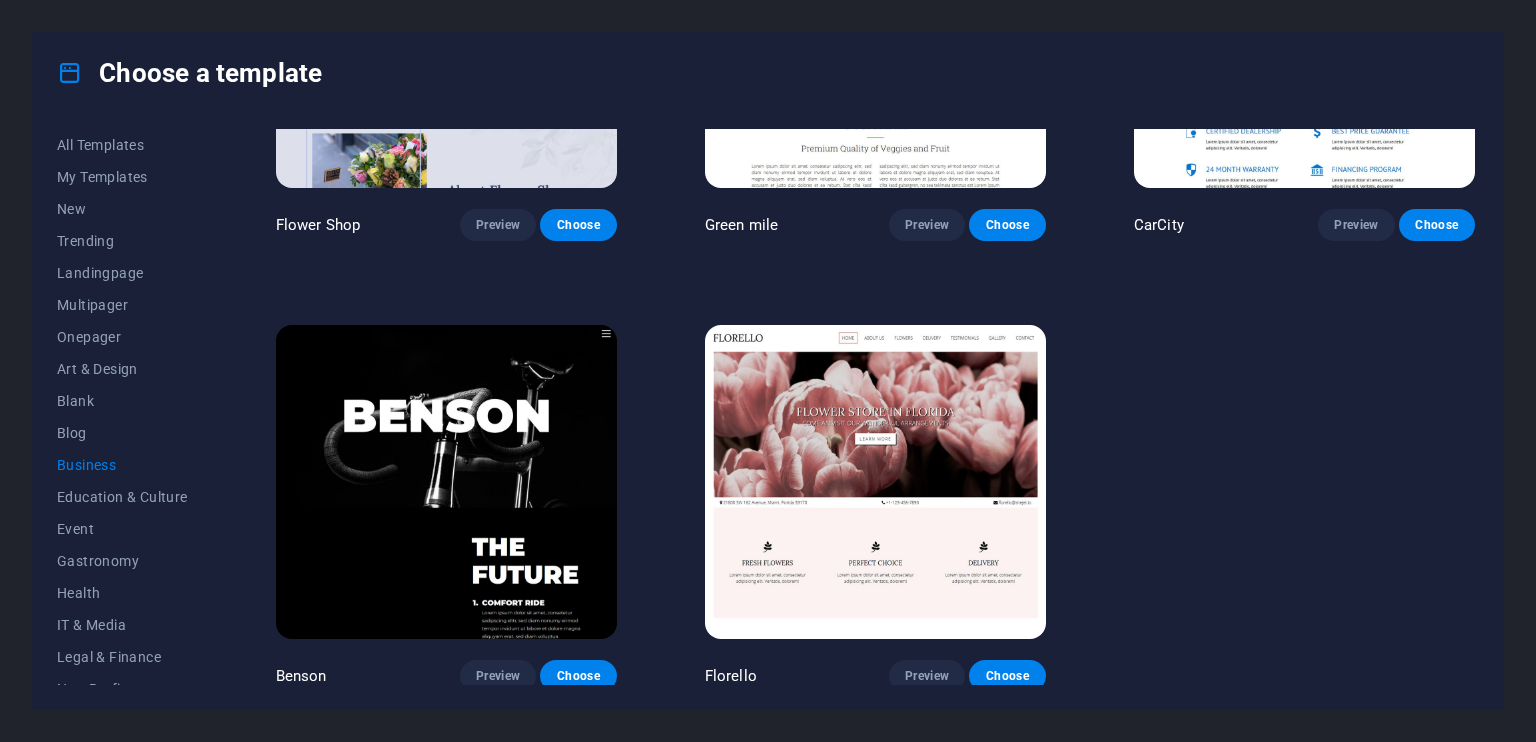 scroll, scrollTop: 0, scrollLeft: 0, axis: both 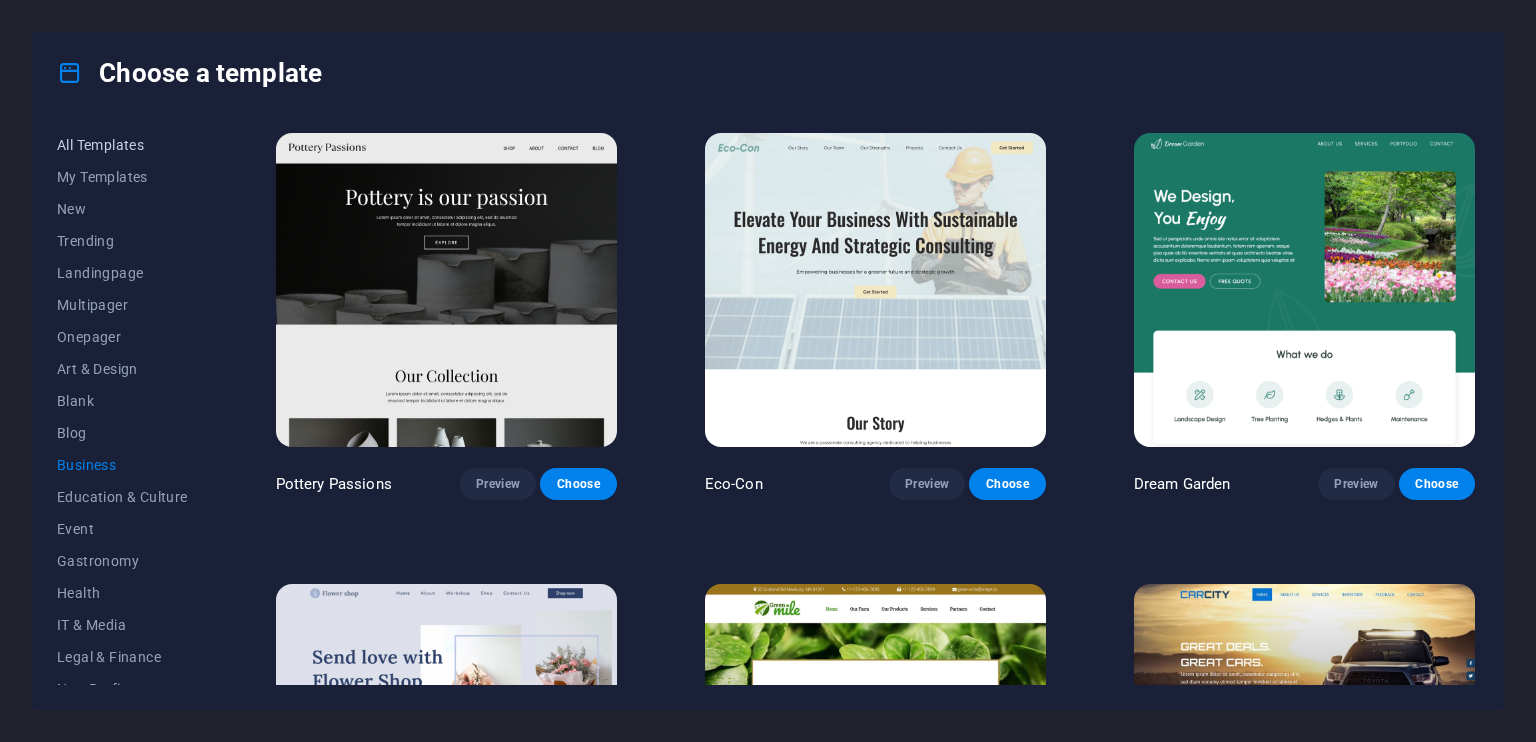 click on "All Templates" at bounding box center (122, 145) 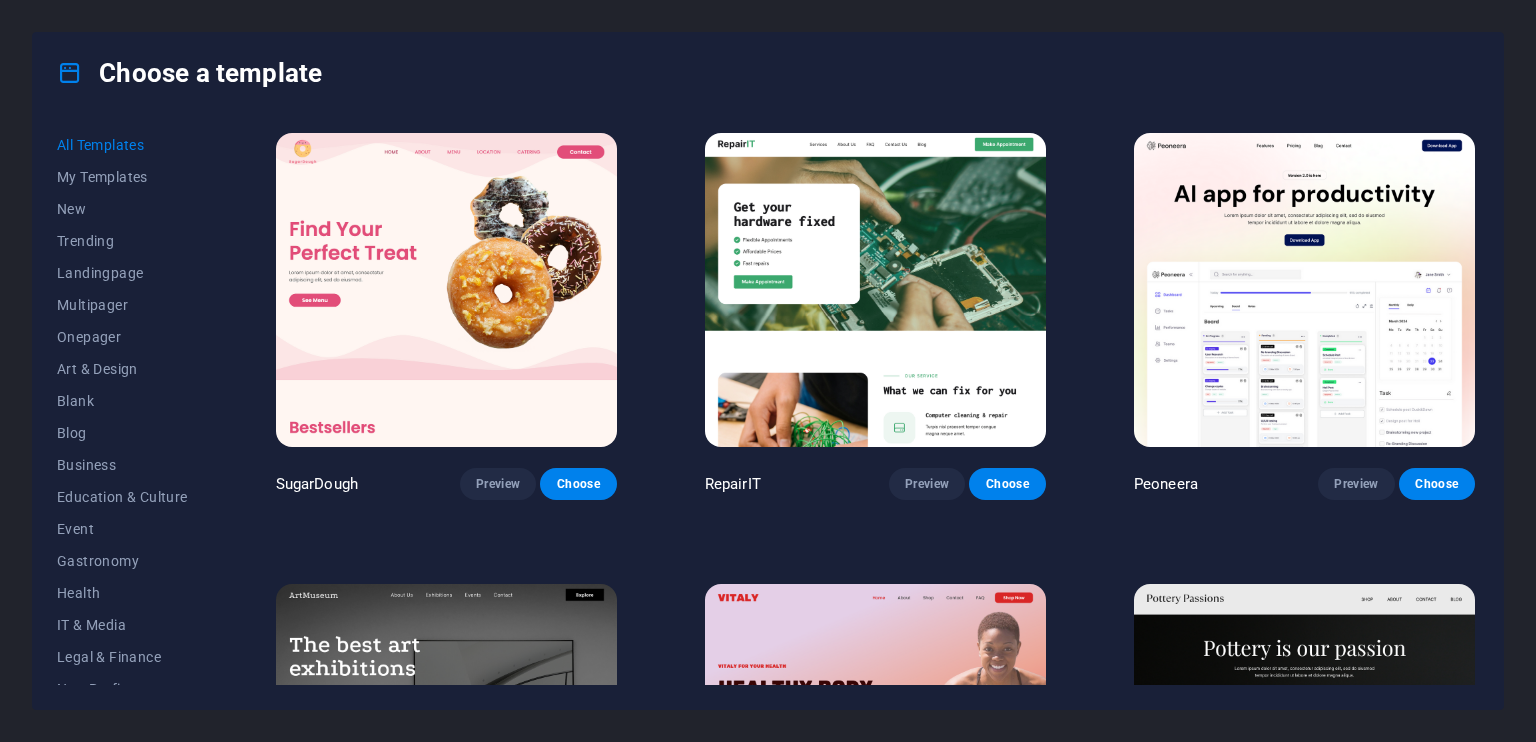 type 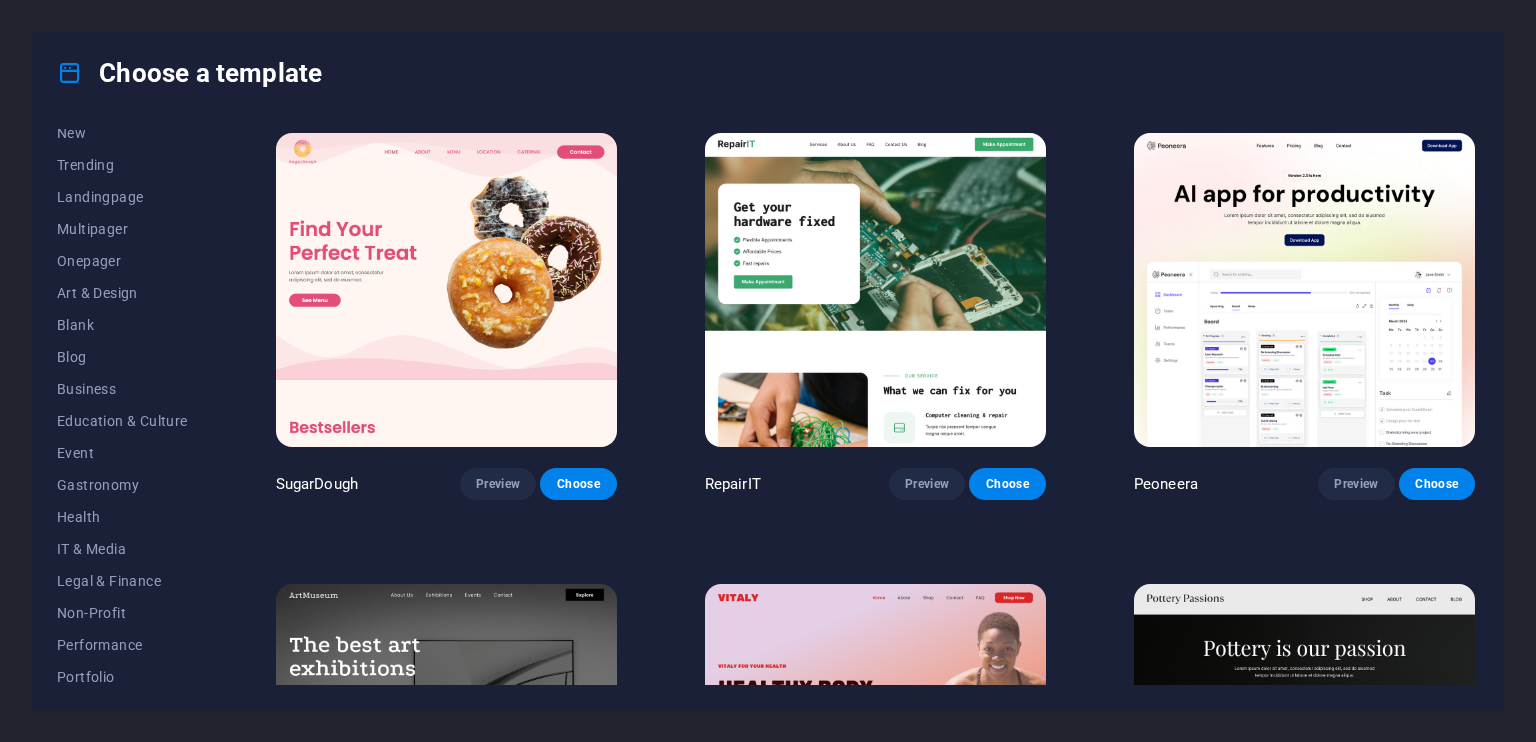 scroll, scrollTop: 80, scrollLeft: 0, axis: vertical 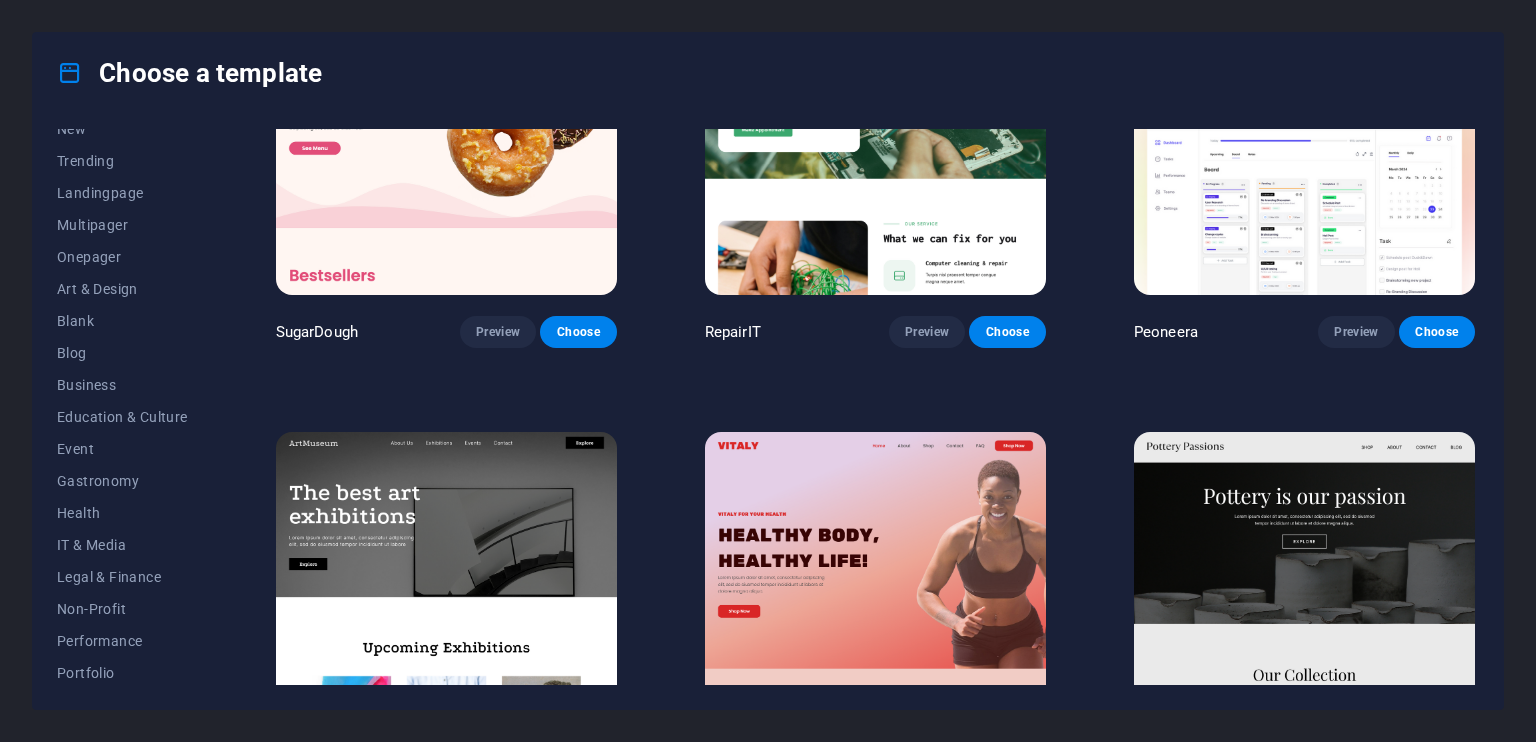 click on "All Templates My Templates New Trending Landingpage Multipager Onepager Art & Design Blank Blog Business Education & Culture Event Gastronomy Health IT & Media Legal & Finance Non-Profit Performance Portfolio Services Shop Sports & Beauty Trades Travel Wireframe SugarDough Preview Choose RepairIT Preview Choose Peoneera Preview Choose Art Museum Preview Choose Vitaly Preview Choose Pottery Passions Preview Choose Home Decor Preview Choose Toyland Preview Choose Pet Shop Preview Choose Wonder Planner Preview Choose Transportable Preview Choose S&L Preview Choose WePaint Preview Choose Eco-Con Preview Choose MeetUp Preview Choose Help & Care Preview Choose Podcaster Preview Choose Academix Preview Choose BIG Barber Shop Preview Choose Health & Food Preview Choose UrbanNest Interiors Preview Choose Green Change Preview Choose The Beauty Temple Preview Choose WeTrain Preview Choose Cleaner Preview Choose Johanna James Preview Choose Delicioso Preview Choose Dream Garden Preview Choose LumeDeAqua Preview Choose" at bounding box center [768, 411] 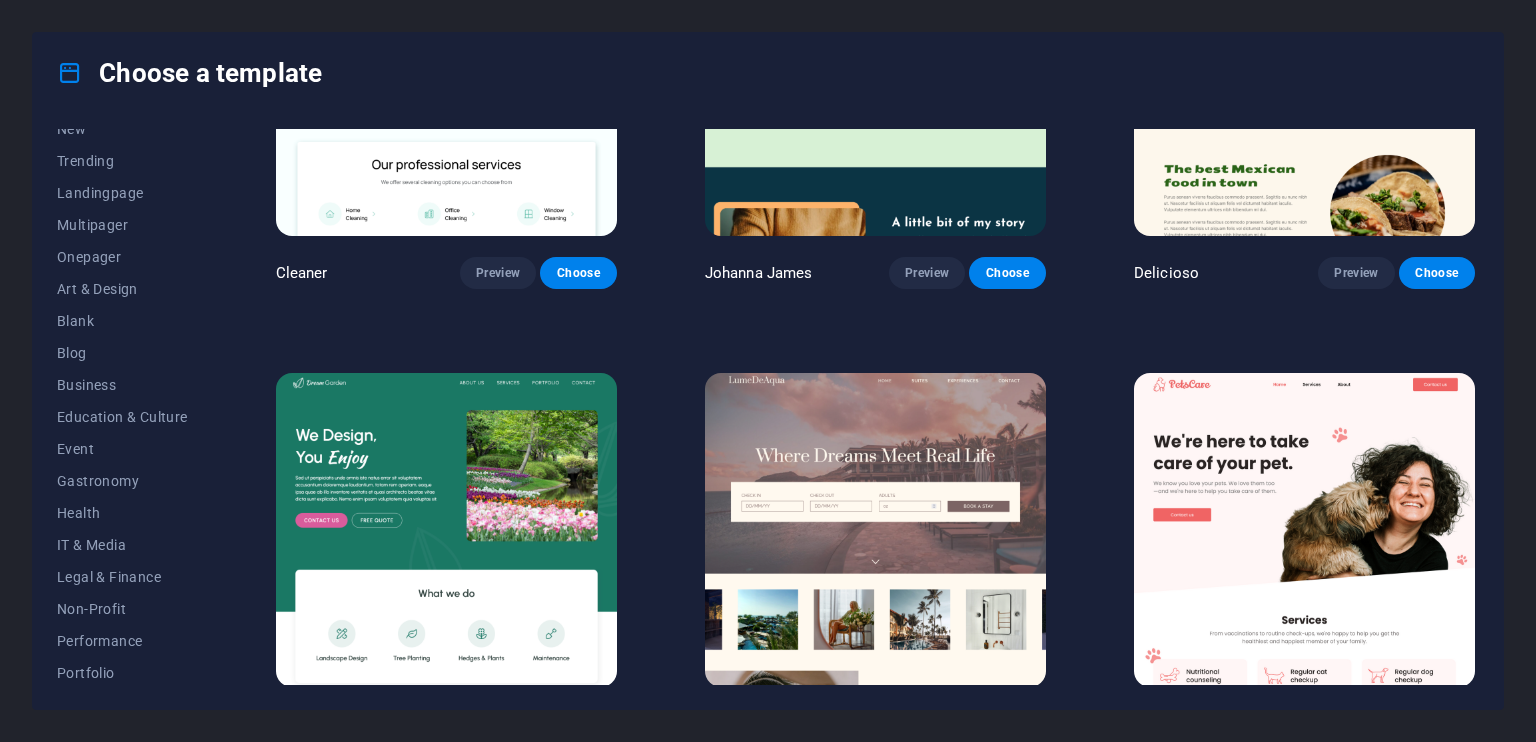 scroll, scrollTop: 4166, scrollLeft: 0, axis: vertical 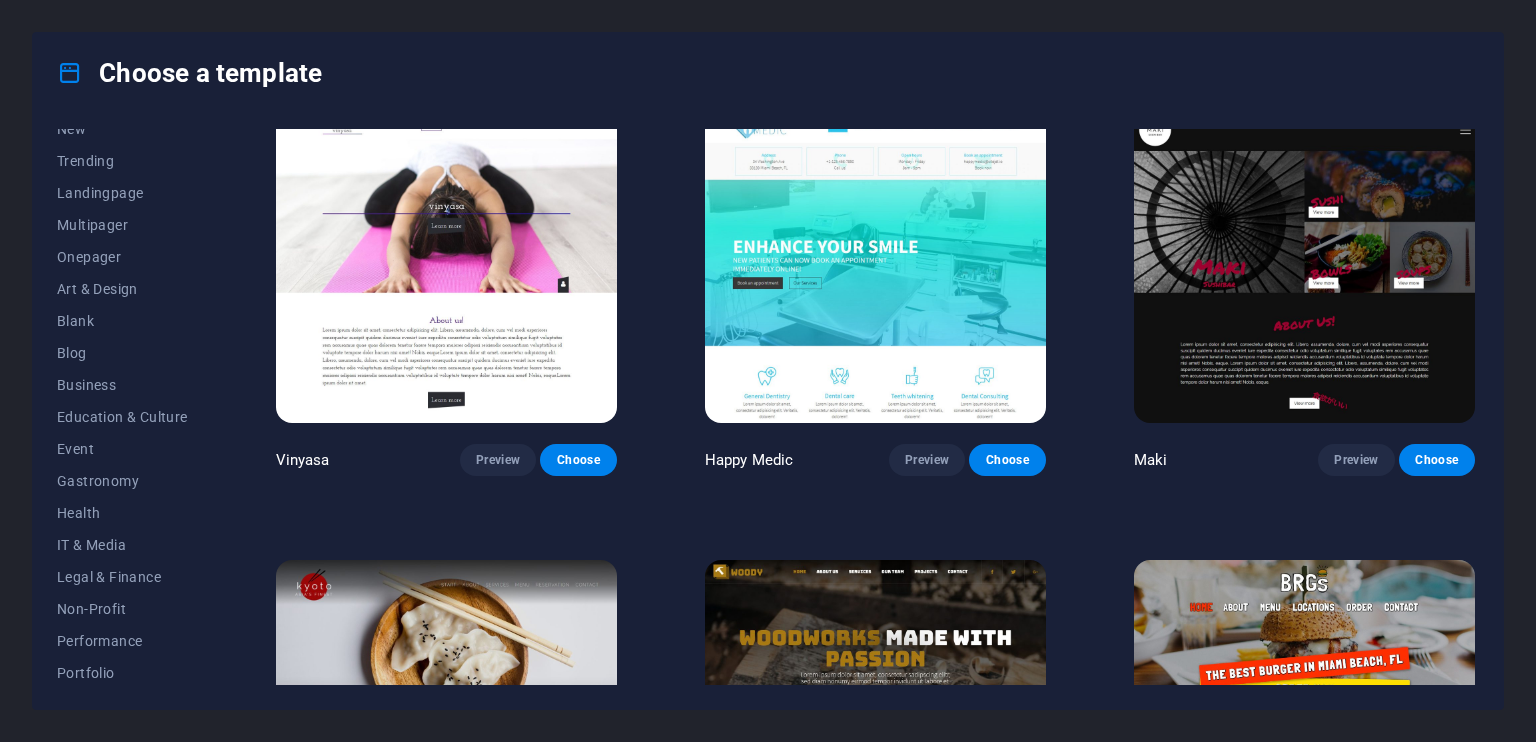 click on "All Templates My Templates New Trending Landingpage Multipager Onepager Art & Design Blank Blog Business Education & Culture Event Gastronomy Health IT & Media Legal & Finance Non-Profit Performance Portfolio Services Shop Sports & Beauty Trades Travel Wireframe SugarDough Preview Choose RepairIT Preview Choose Peoneera Preview Choose Art Museum Preview Choose Vitaly Preview Choose Pottery Passions Preview Choose Home Decor Preview Choose Toyland Preview Choose Pet Shop Preview Choose Wonder Planner Preview Choose Transportable Preview Choose S&L Preview Choose WePaint Preview Choose Eco-Con Preview Choose MeetUp Preview Choose Help & Care Preview Choose Podcaster Preview Choose Academix Preview Choose BIG Barber Shop Preview Choose Health & Food Preview Choose UrbanNest Interiors Preview Choose Green Change Preview Choose The Beauty Temple Preview Choose WeTrain Preview Choose Cleaner Preview Choose Johanna James Preview Choose Delicioso Preview Choose Dream Garden Preview Choose LumeDeAqua Preview Choose" at bounding box center (768, 411) 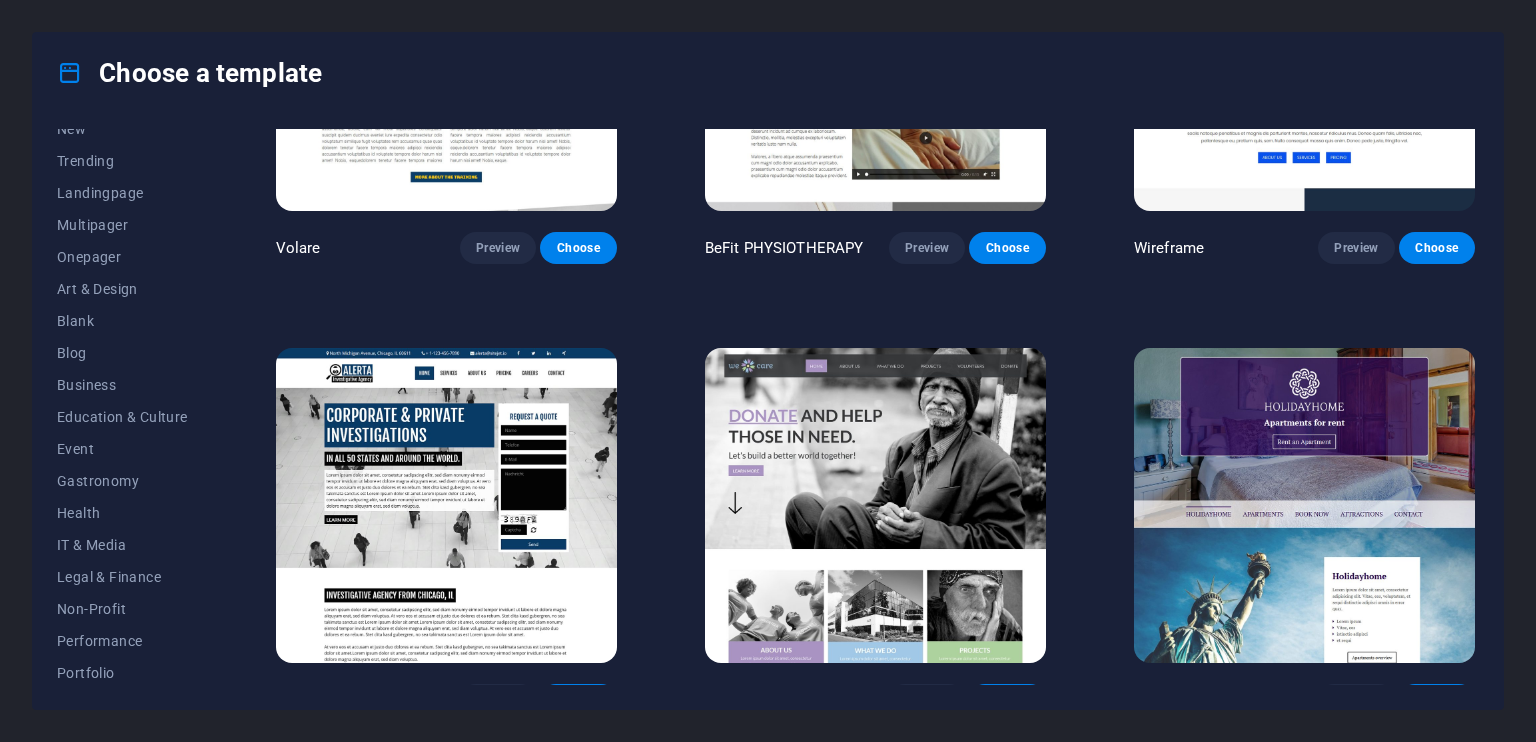 scroll, scrollTop: 12422, scrollLeft: 0, axis: vertical 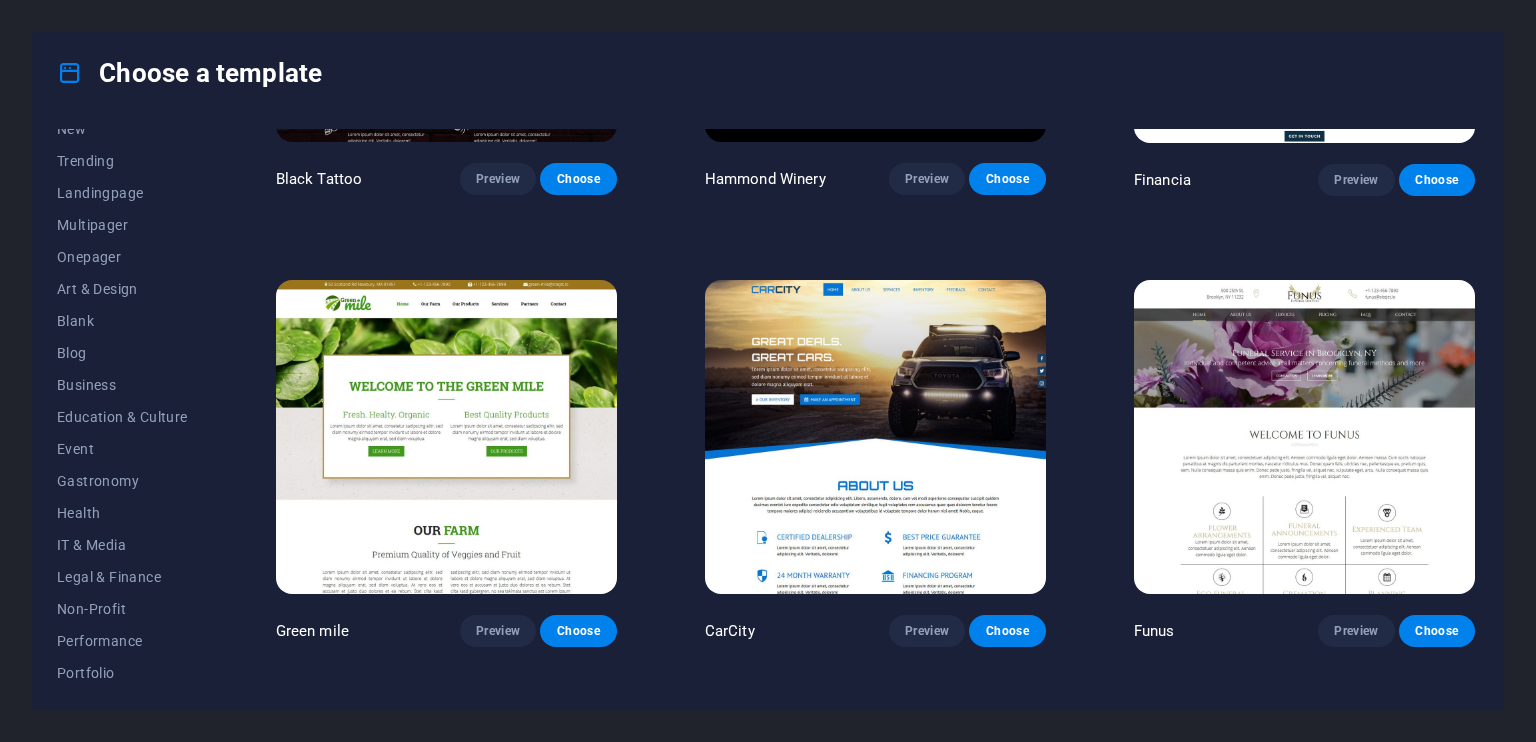 drag, startPoint x: 1474, startPoint y: 431, endPoint x: 1474, endPoint y: 442, distance: 11 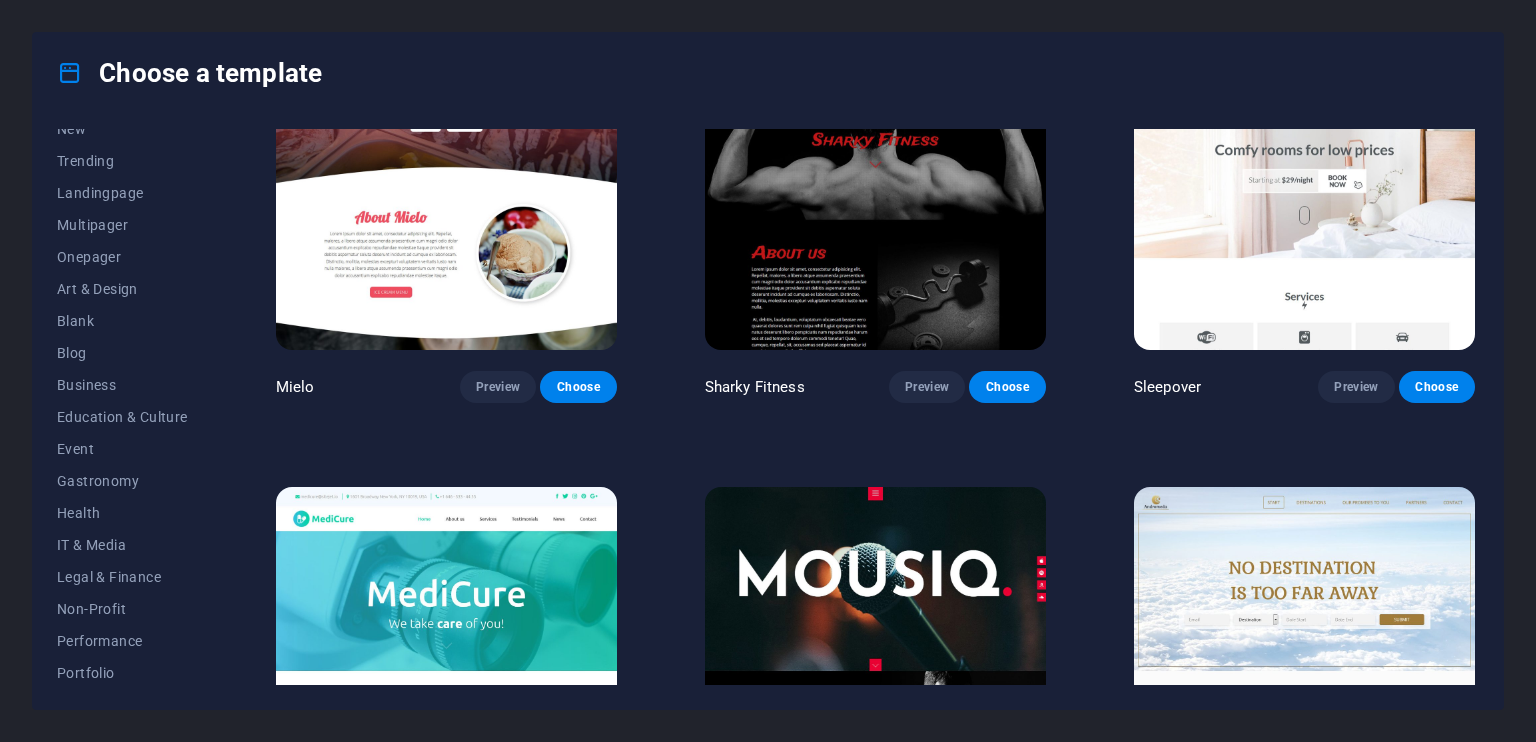scroll, scrollTop: 15862, scrollLeft: 0, axis: vertical 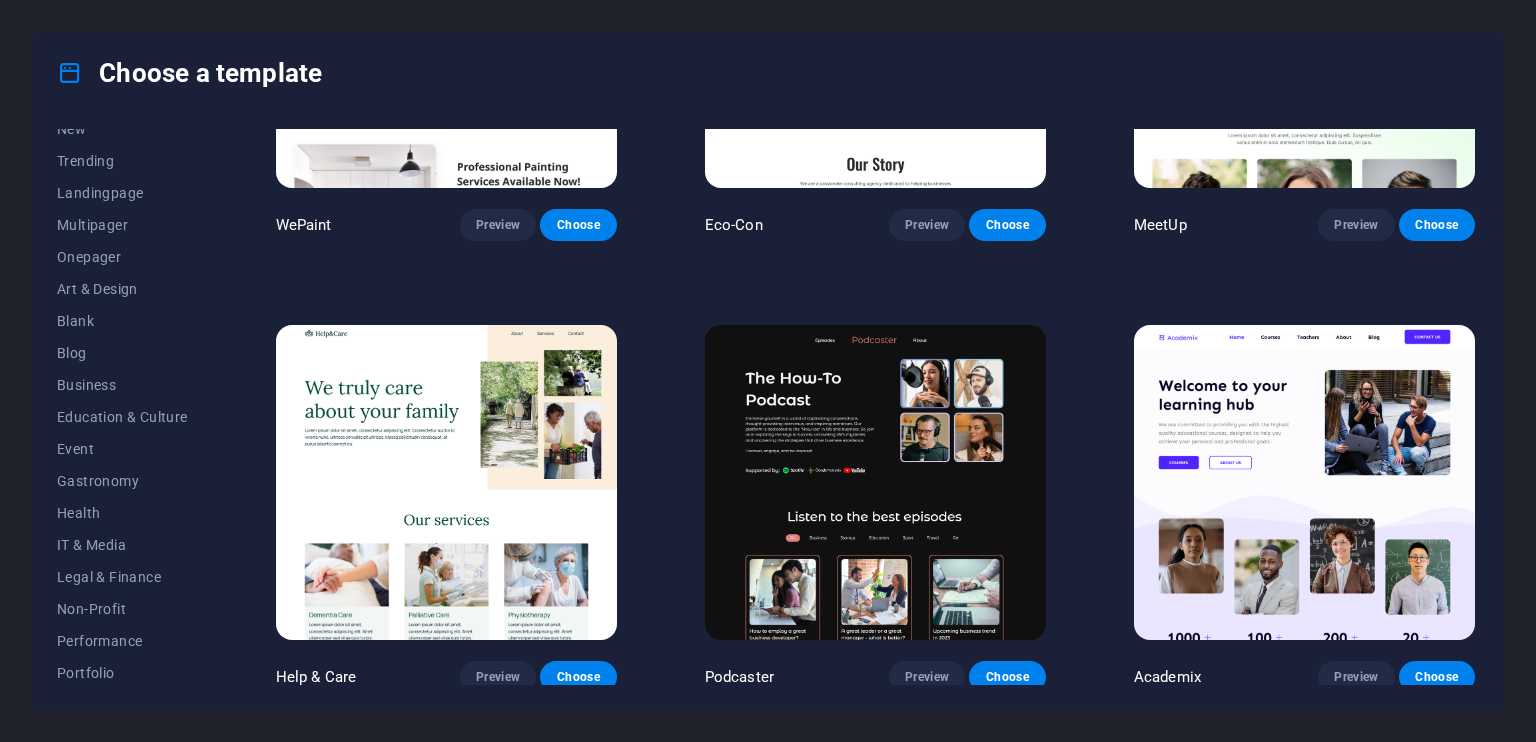 drag, startPoint x: 1479, startPoint y: 179, endPoint x: 1479, endPoint y: 134, distance: 45 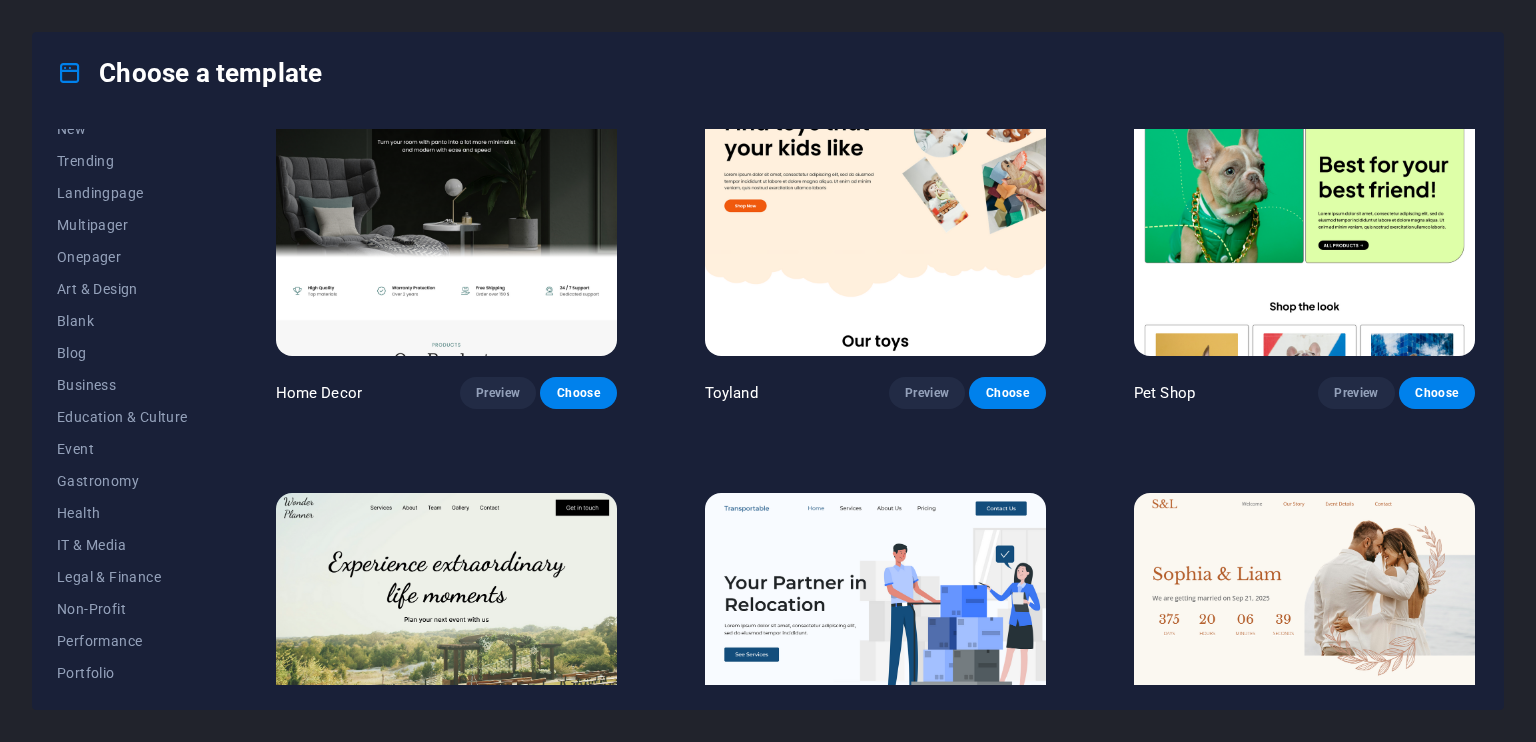 scroll, scrollTop: 0, scrollLeft: 0, axis: both 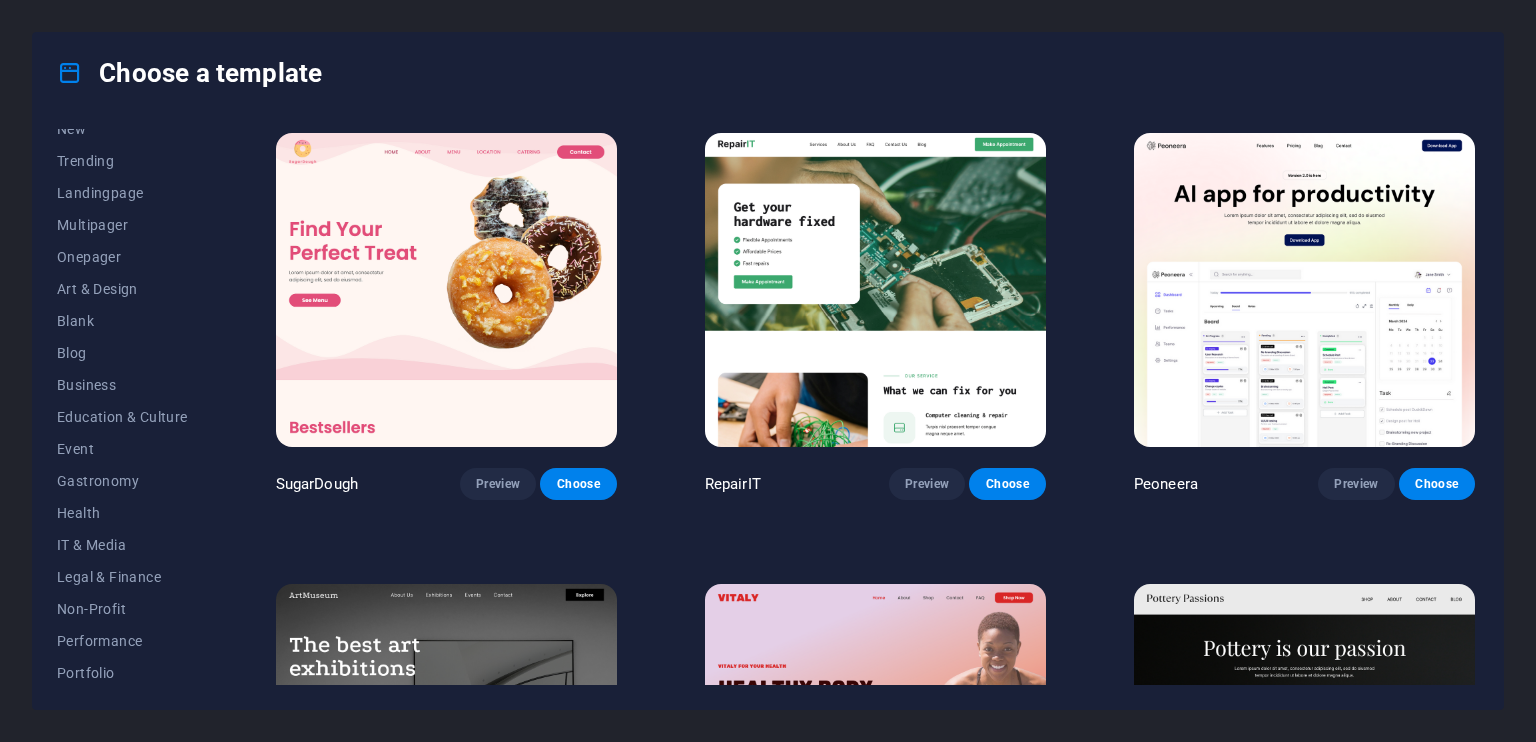 click on "All Templates My Templates New Trending Landingpage Multipager Onepager Art & Design Blank Blog Business Education & Culture Event Gastronomy Health IT & Media Legal & Finance Non-Profit Performance Portfolio Services Shop Sports & Beauty Trades Travel Wireframe SugarDough Preview Choose RepairIT Preview Choose Peoneera Preview Choose Art Museum Preview Choose Vitaly Preview Choose Pottery Passions Preview Choose Home Decor Preview Choose Toyland Preview Choose Pet Shop Preview Choose Wonder Planner Preview Choose Transportable Preview Choose S&L Preview Choose WePaint Preview Choose Eco-Con Preview Choose MeetUp Preview Choose Help & Care Preview Choose Podcaster Preview Choose Academix Preview Choose BIG Barber Shop Preview Choose Health & Food Preview Choose UrbanNest Interiors Preview Choose Green Change Preview Choose The Beauty Temple Preview Choose WeTrain Preview Choose Cleaner Preview Choose Johanna James Preview Choose Delicioso Preview Choose Dream Garden Preview Choose LumeDeAqua Preview Choose" at bounding box center (768, 411) 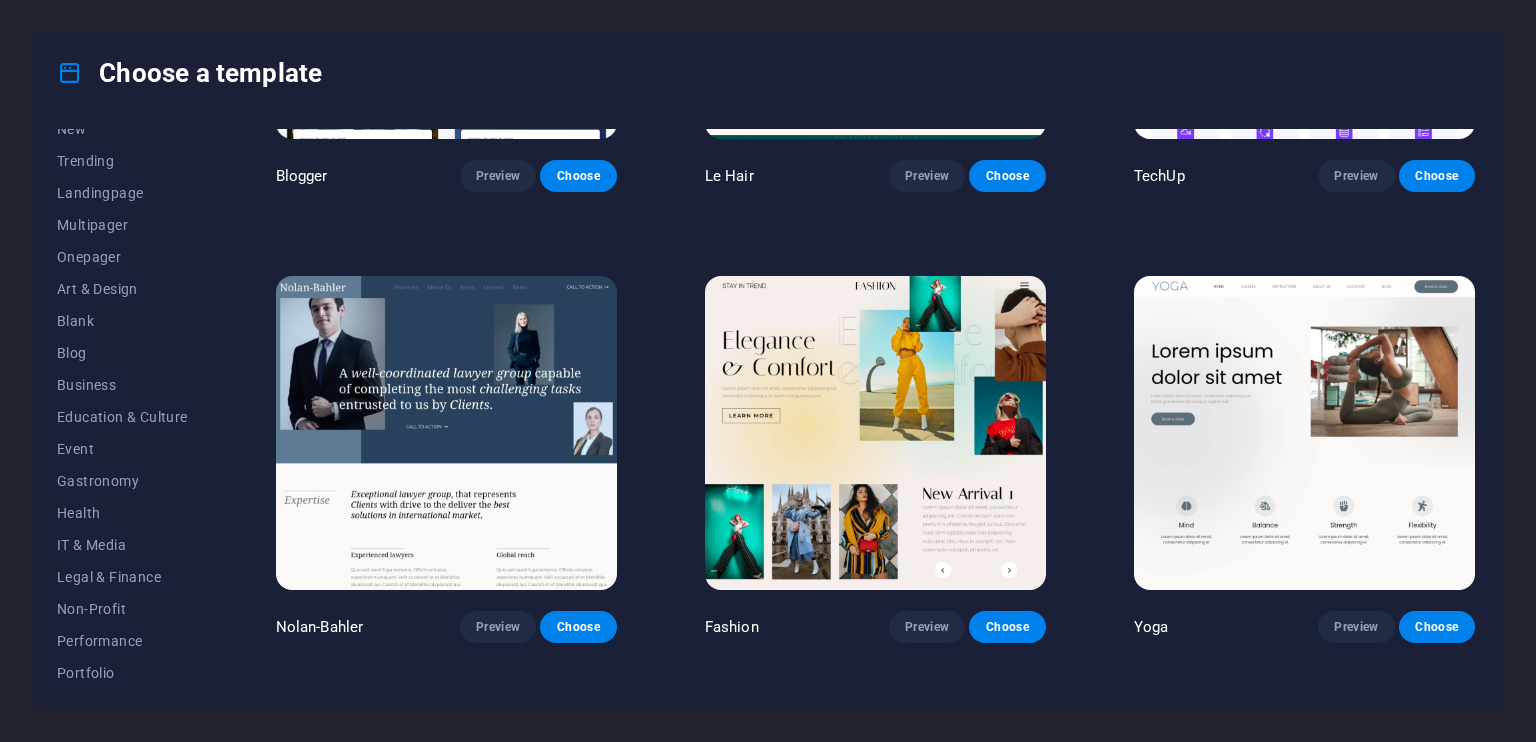 scroll, scrollTop: 7644, scrollLeft: 0, axis: vertical 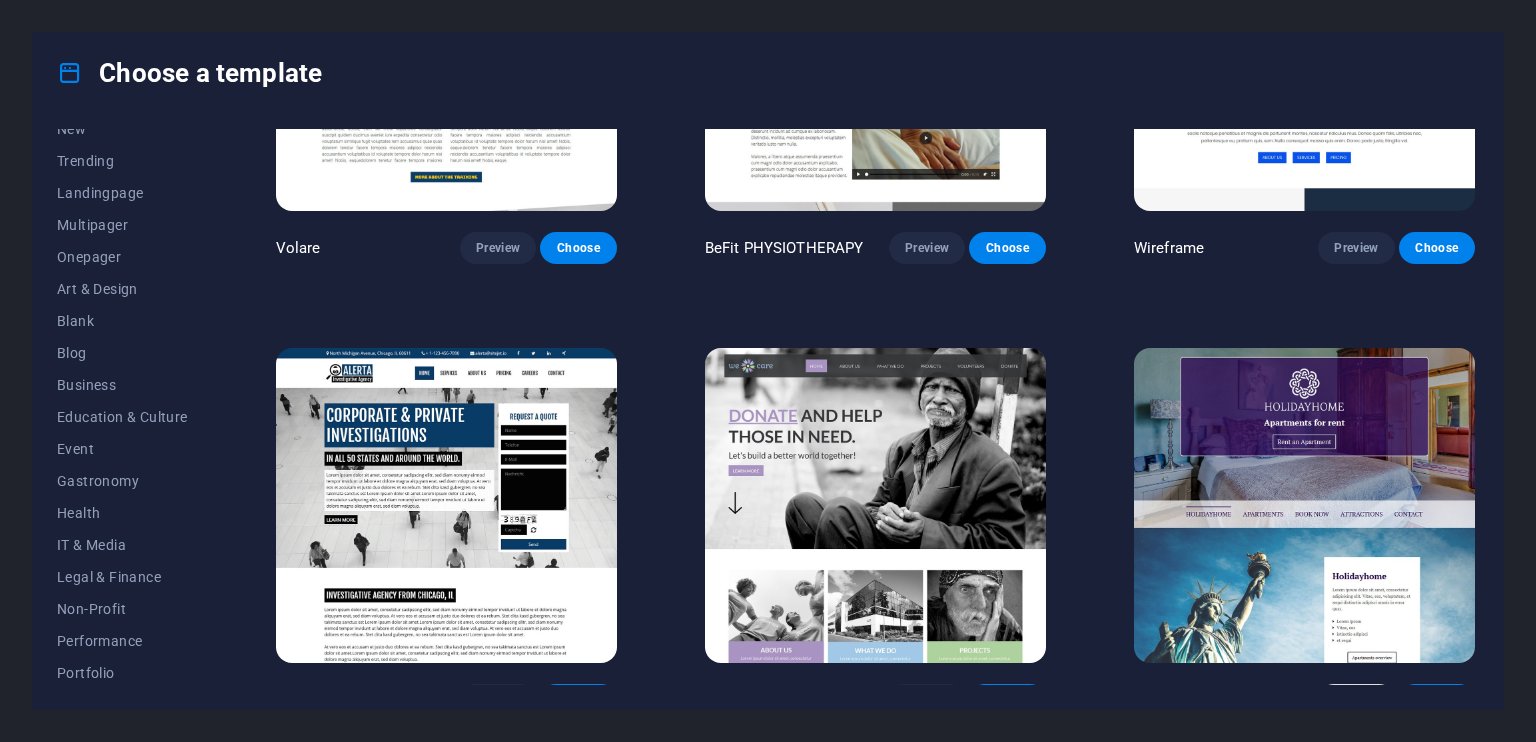 click on "Preview" at bounding box center (1356, 700) 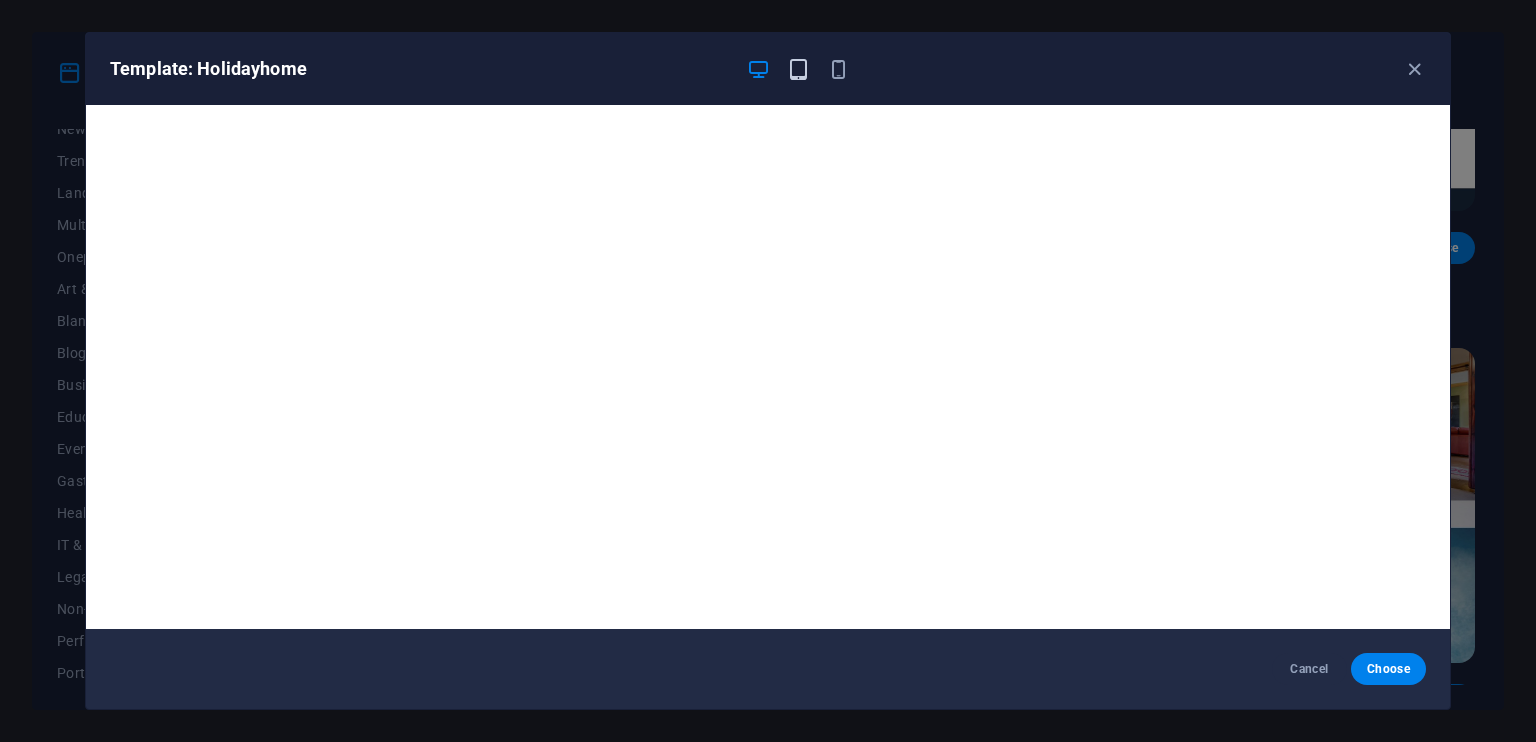 click at bounding box center (798, 69) 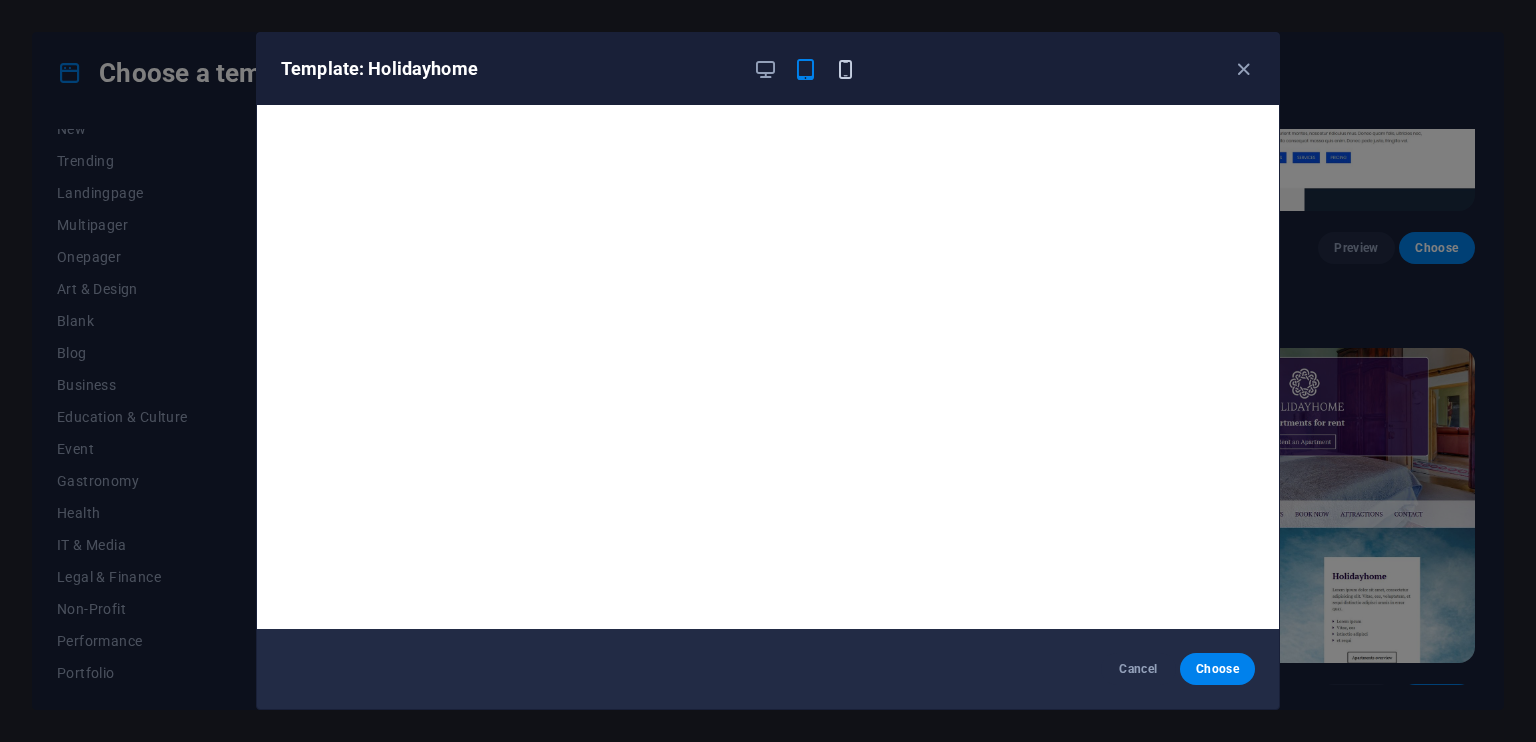 click at bounding box center [845, 69] 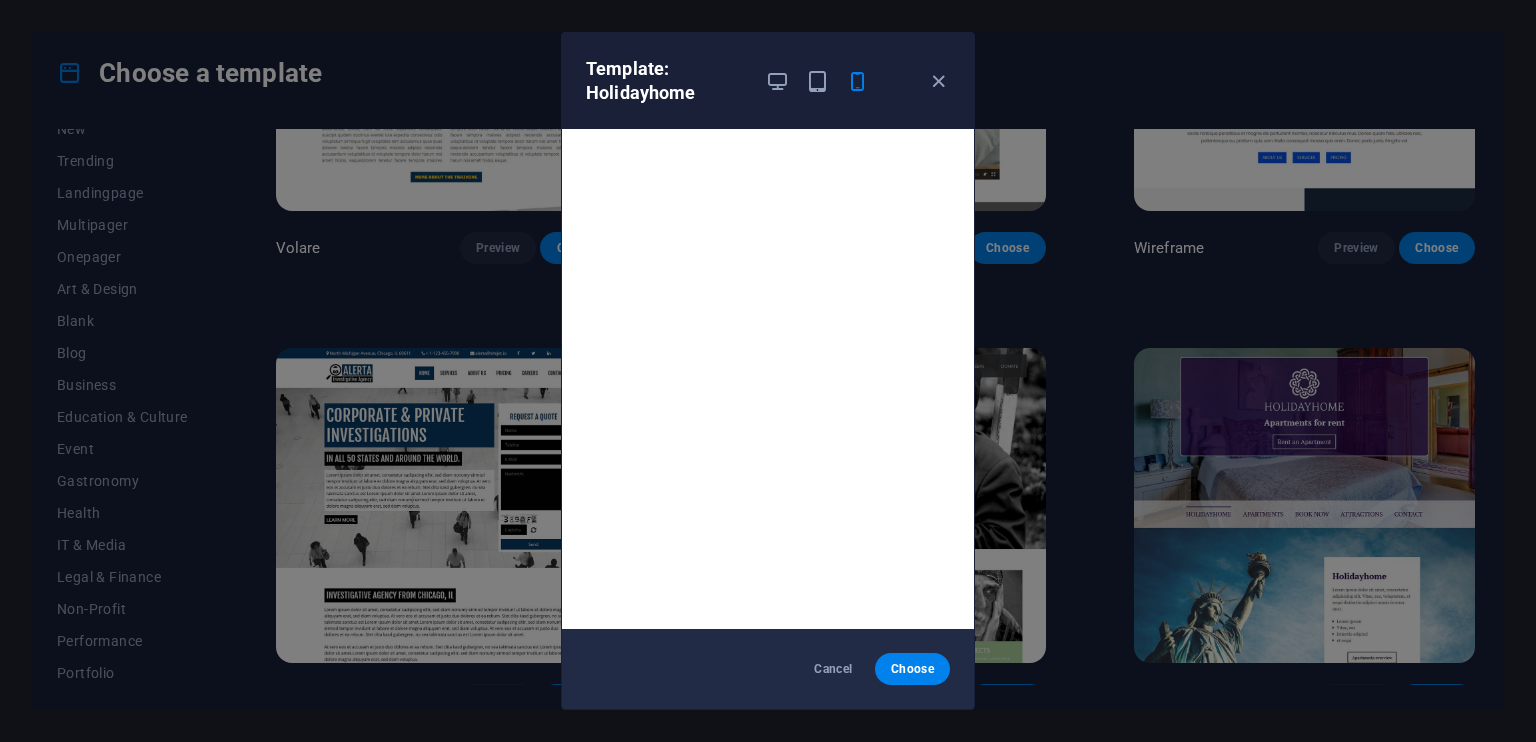 click at bounding box center (817, 81) 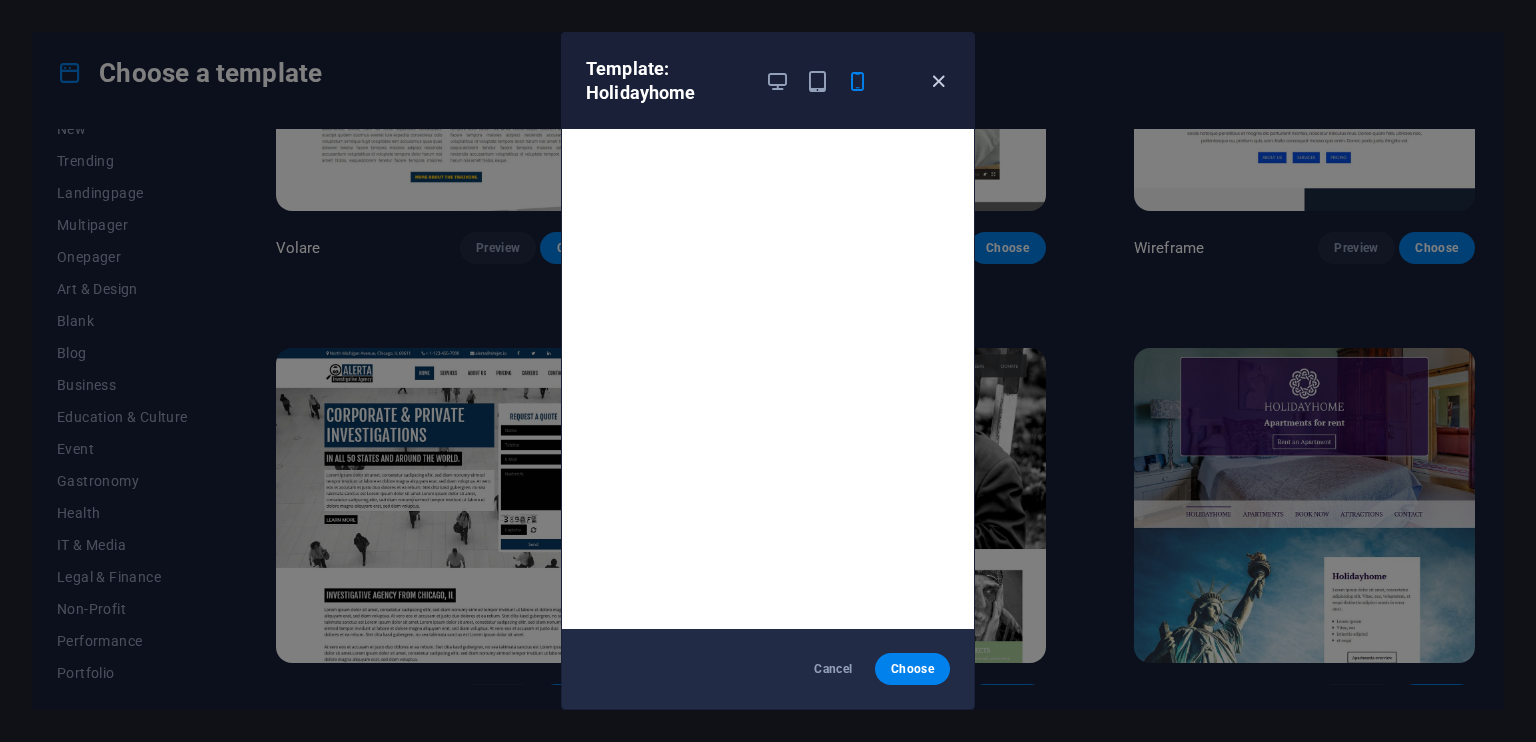 click at bounding box center (938, 81) 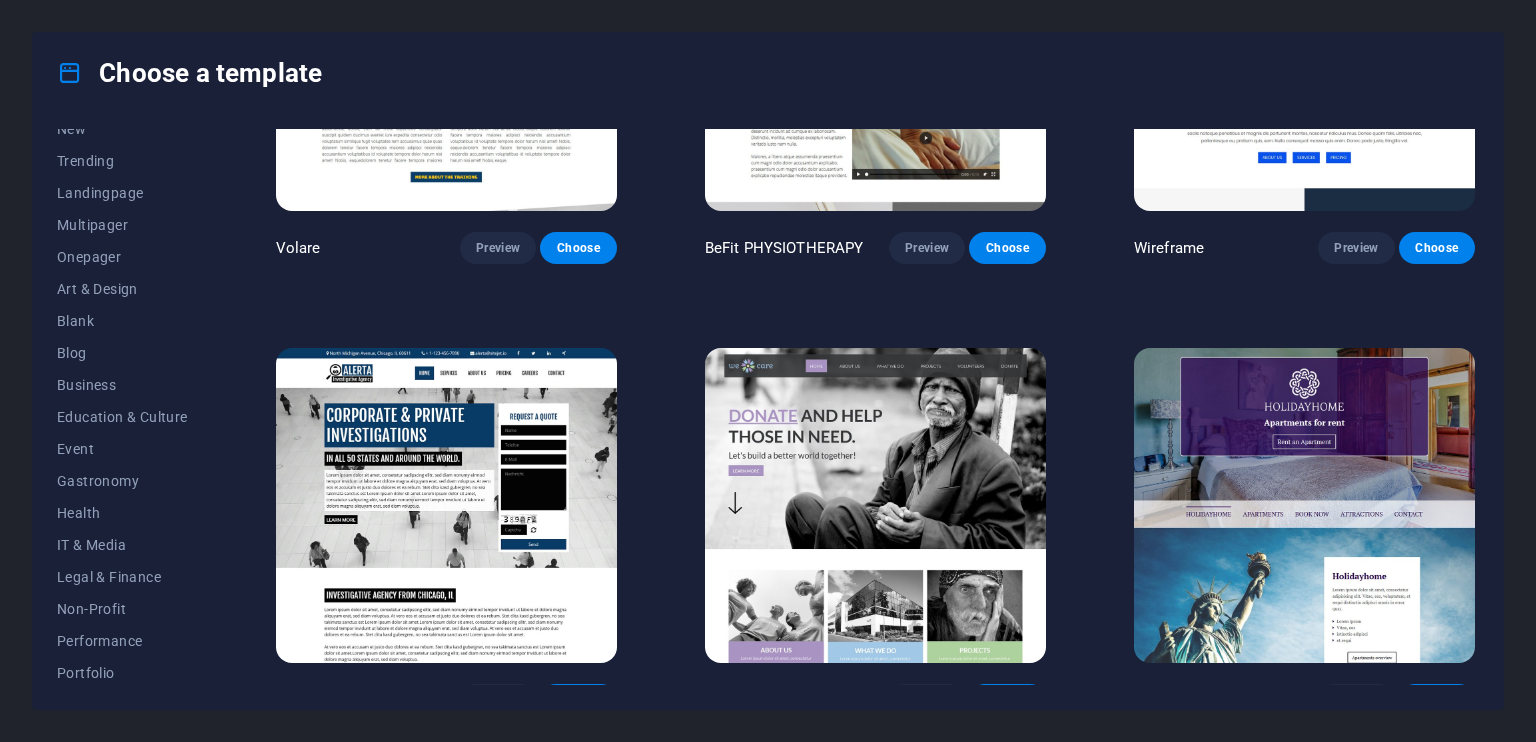 click on "Choose" at bounding box center [1437, 700] 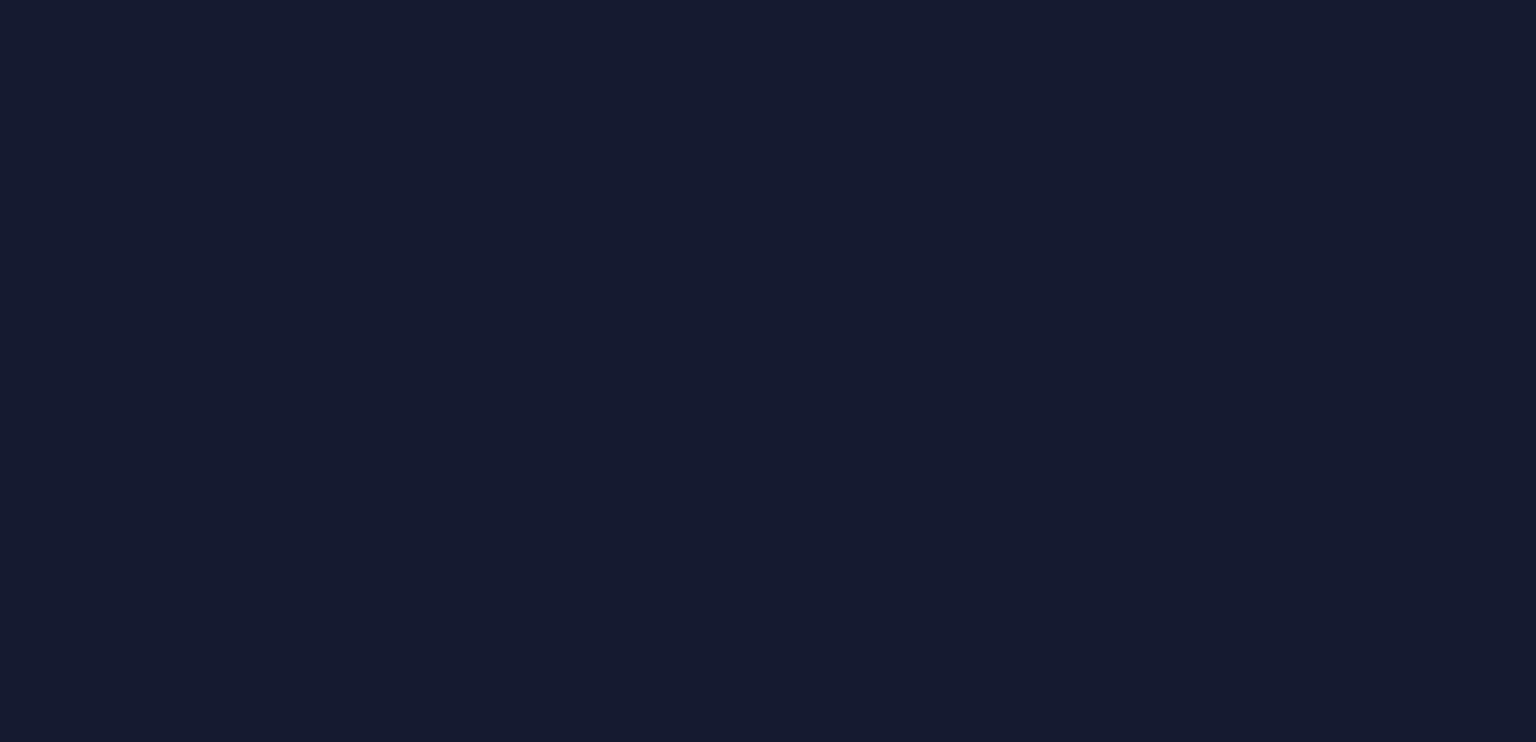 scroll, scrollTop: 0, scrollLeft: 0, axis: both 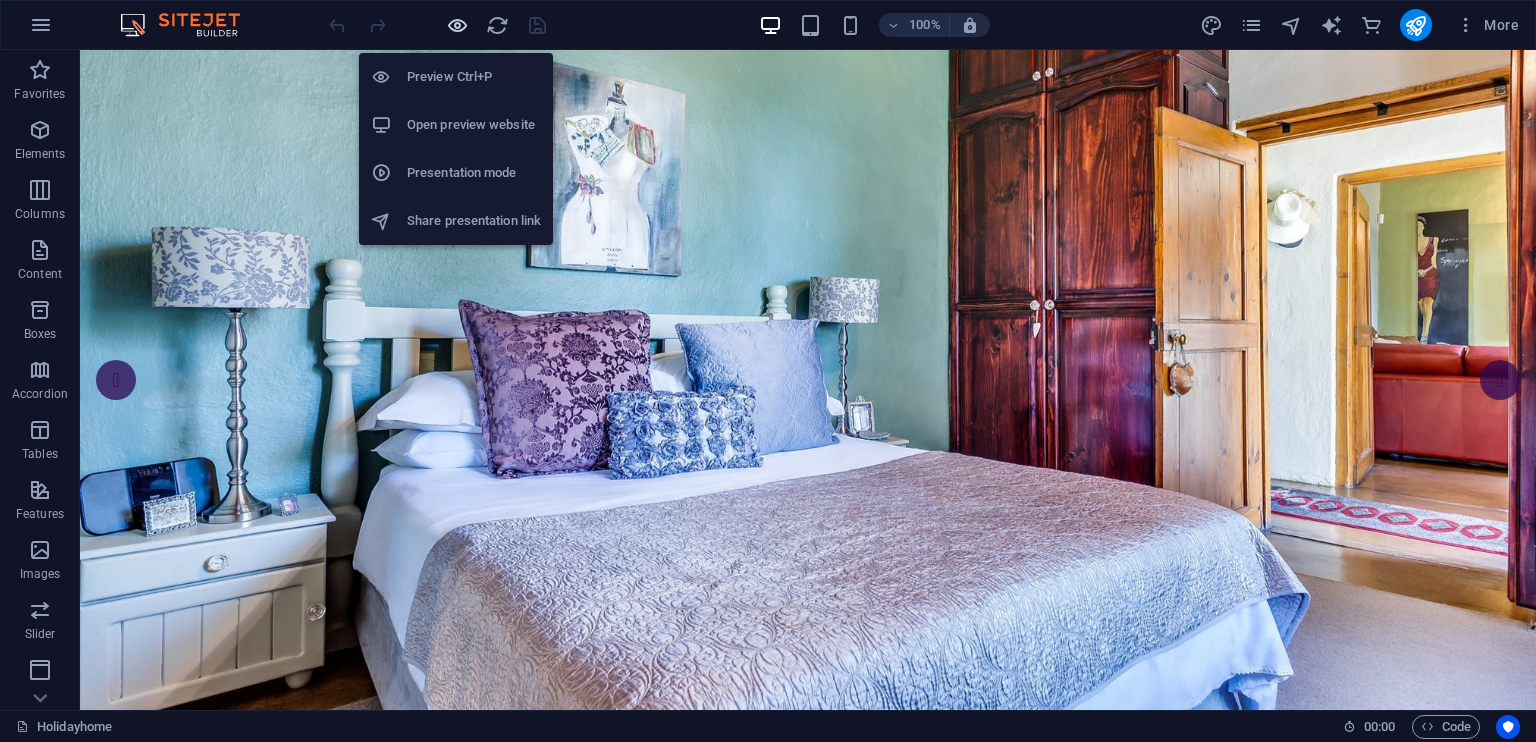 click at bounding box center [457, 25] 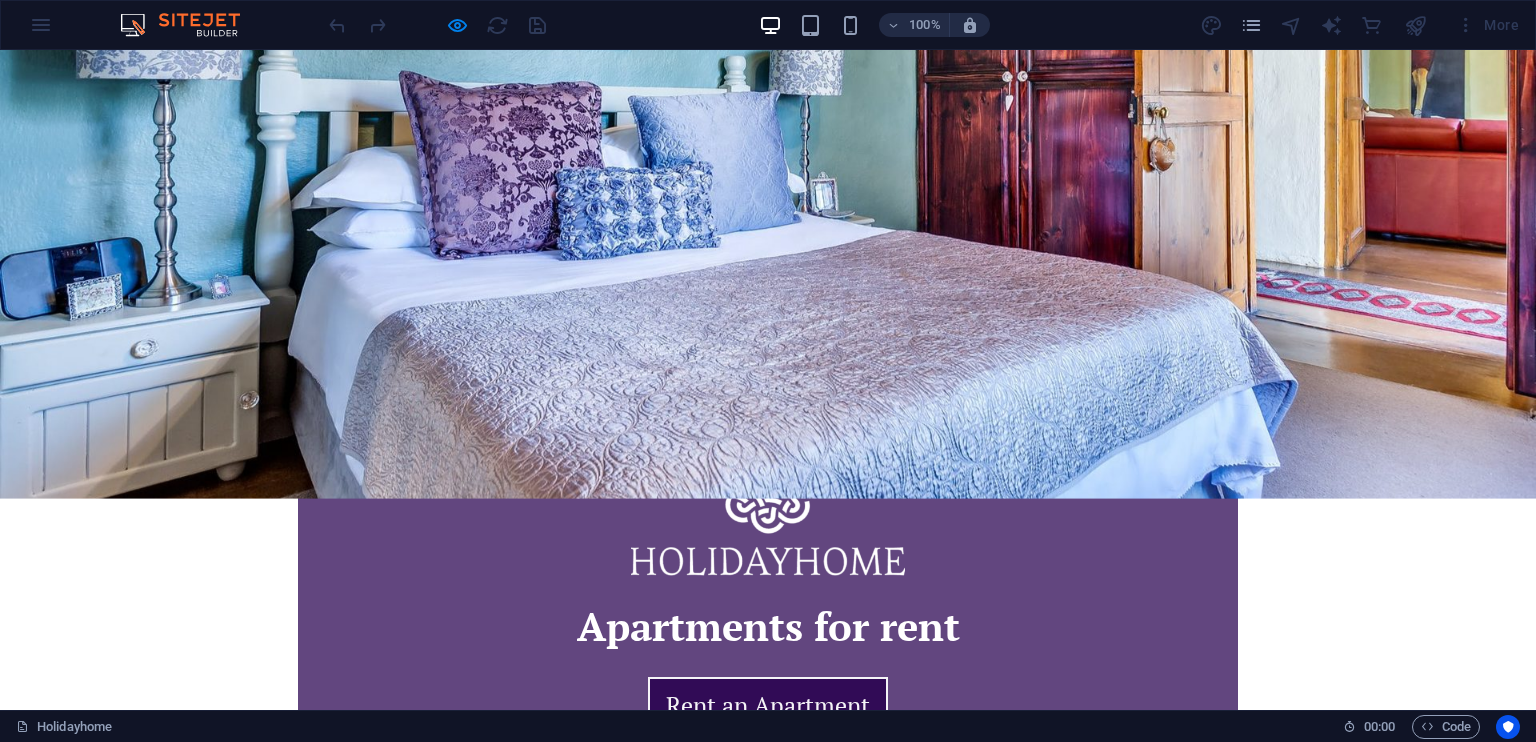 scroll, scrollTop: 401, scrollLeft: 0, axis: vertical 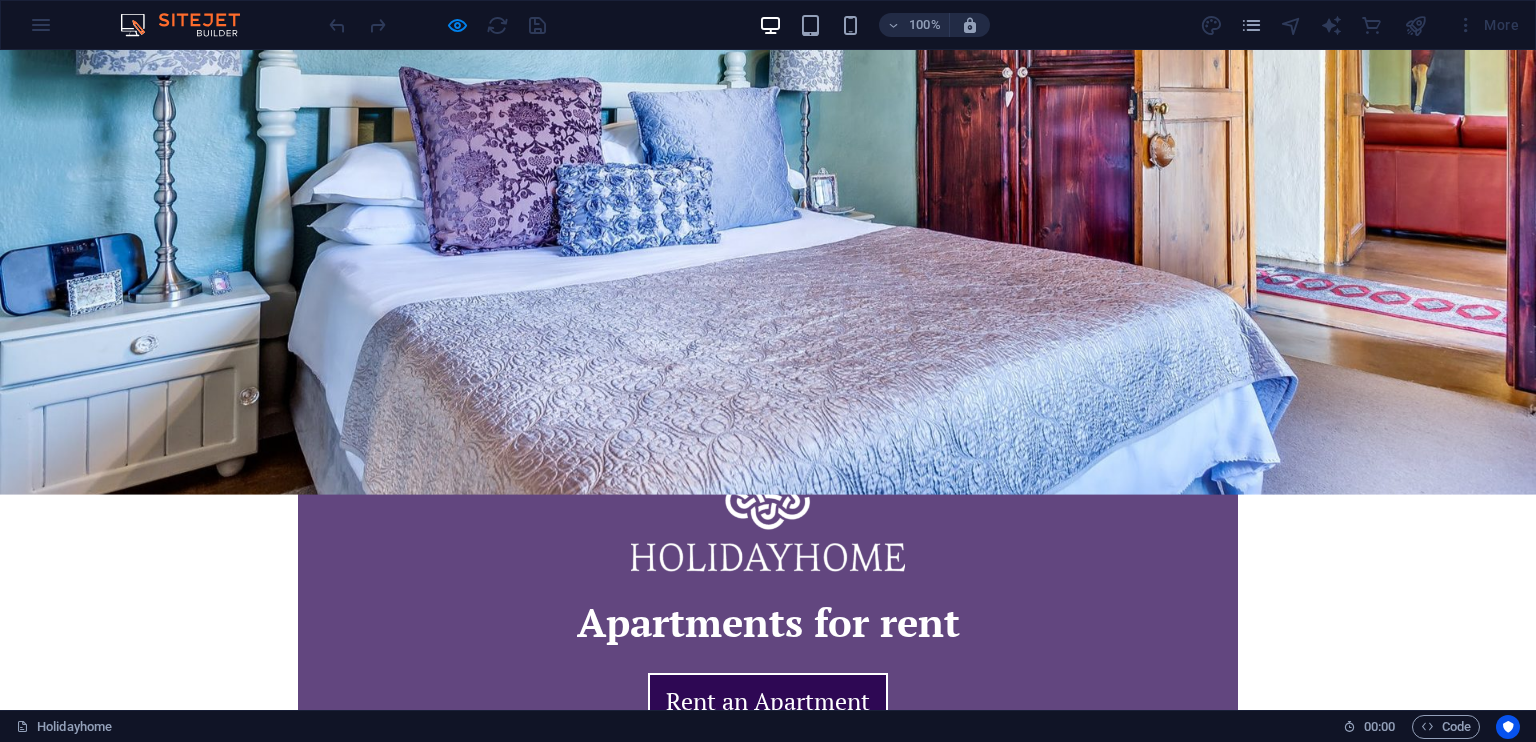 click on "Apartments" at bounding box center (608, 977) 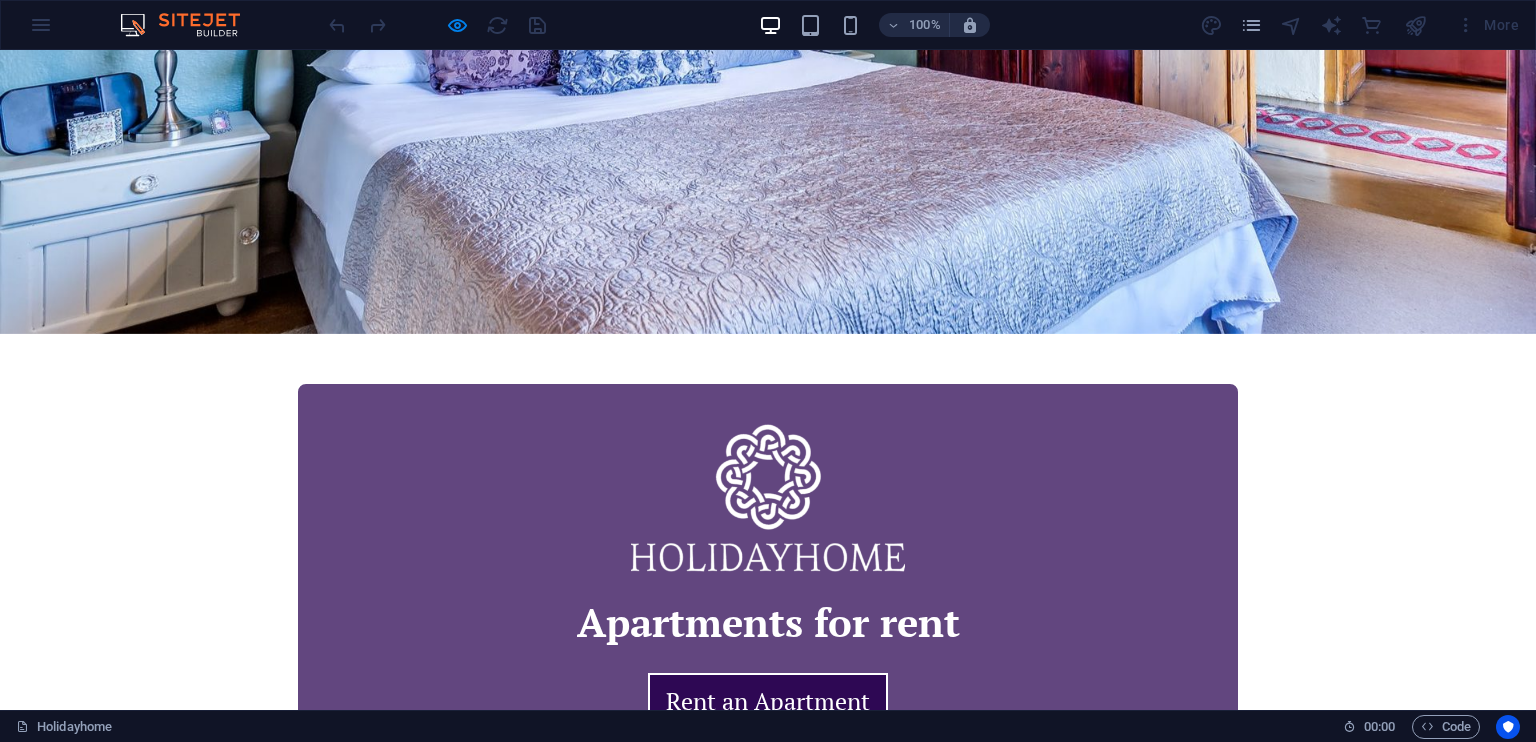 scroll, scrollTop: 0, scrollLeft: 0, axis: both 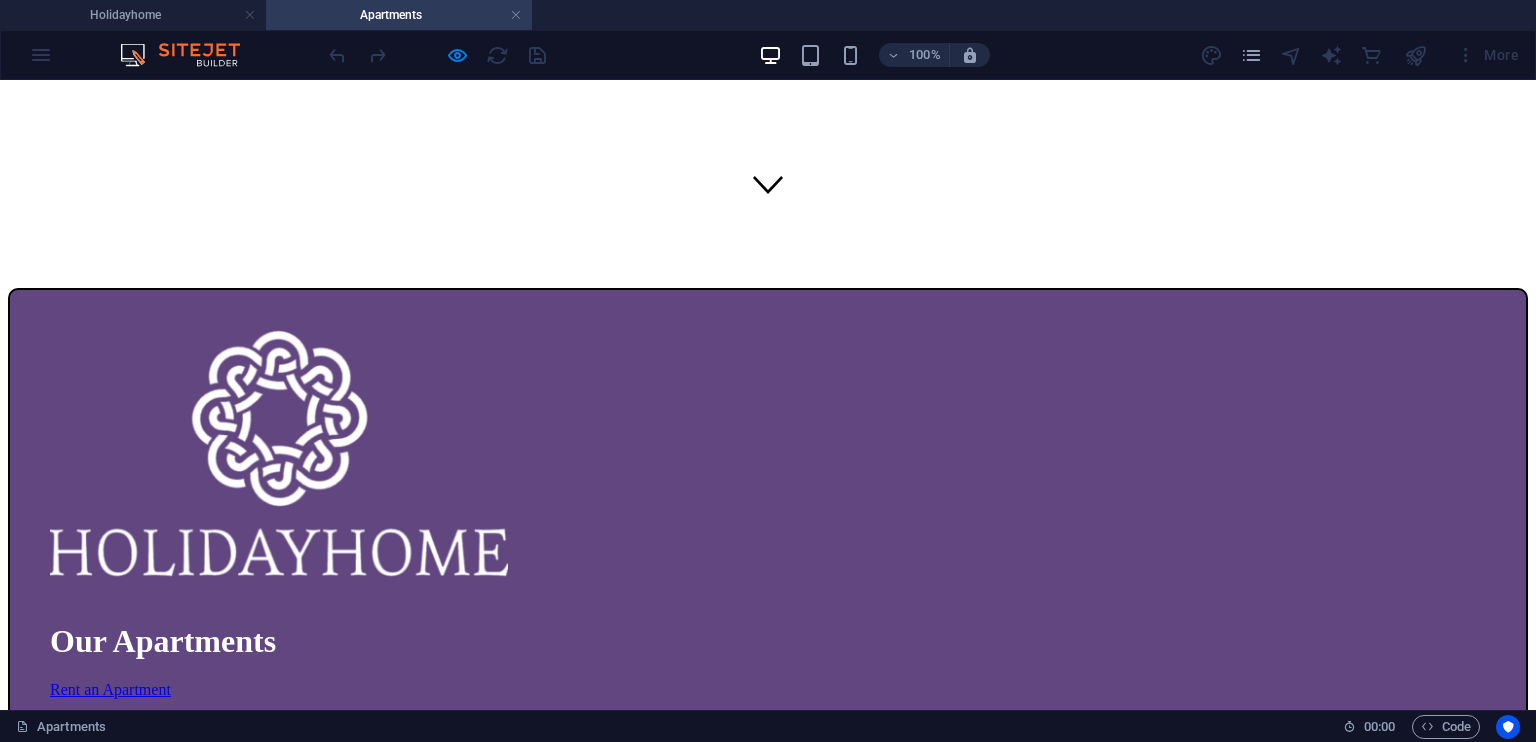 drag, startPoint x: 794, startPoint y: 219, endPoint x: 767, endPoint y: 235, distance: 31.38471 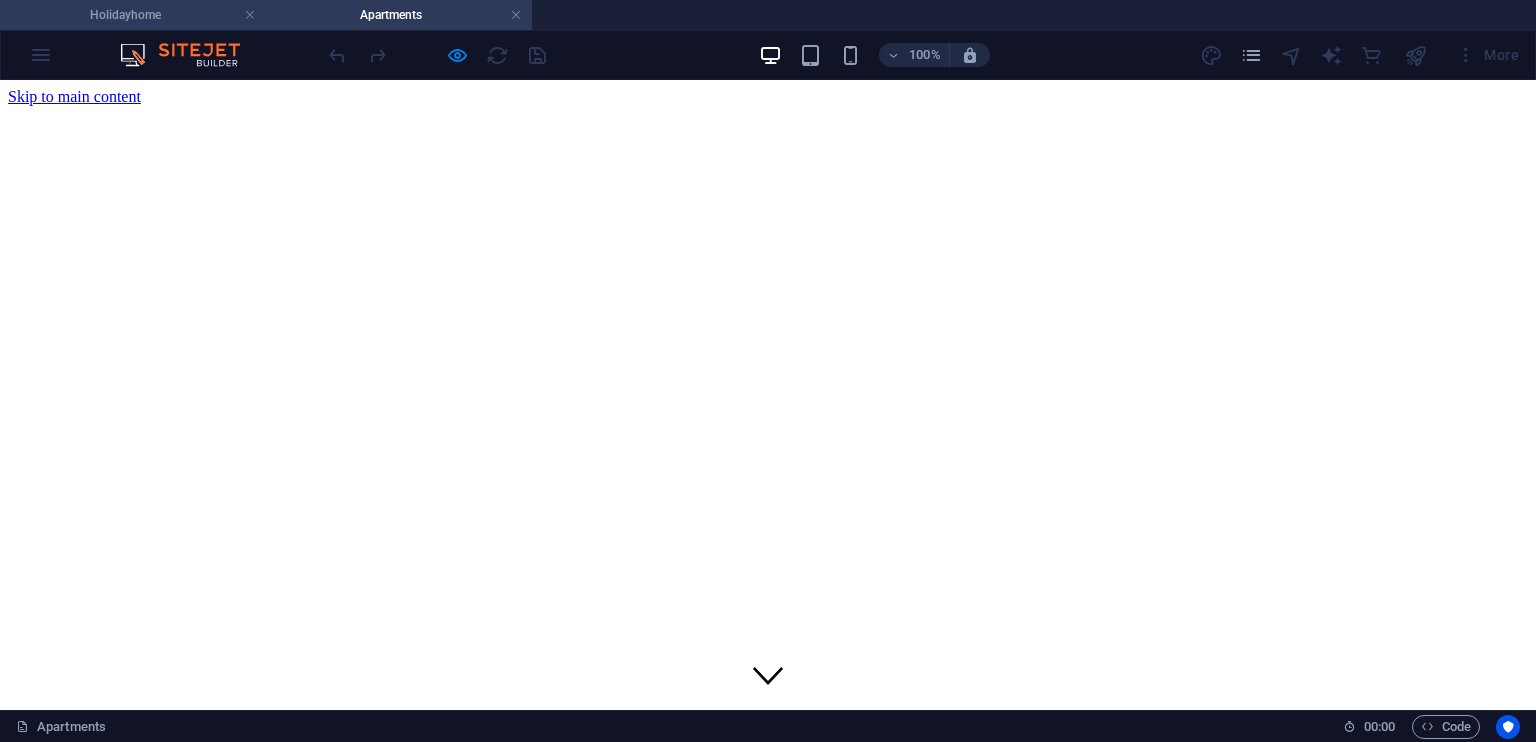 click on "Holidayhome" at bounding box center (133, 15) 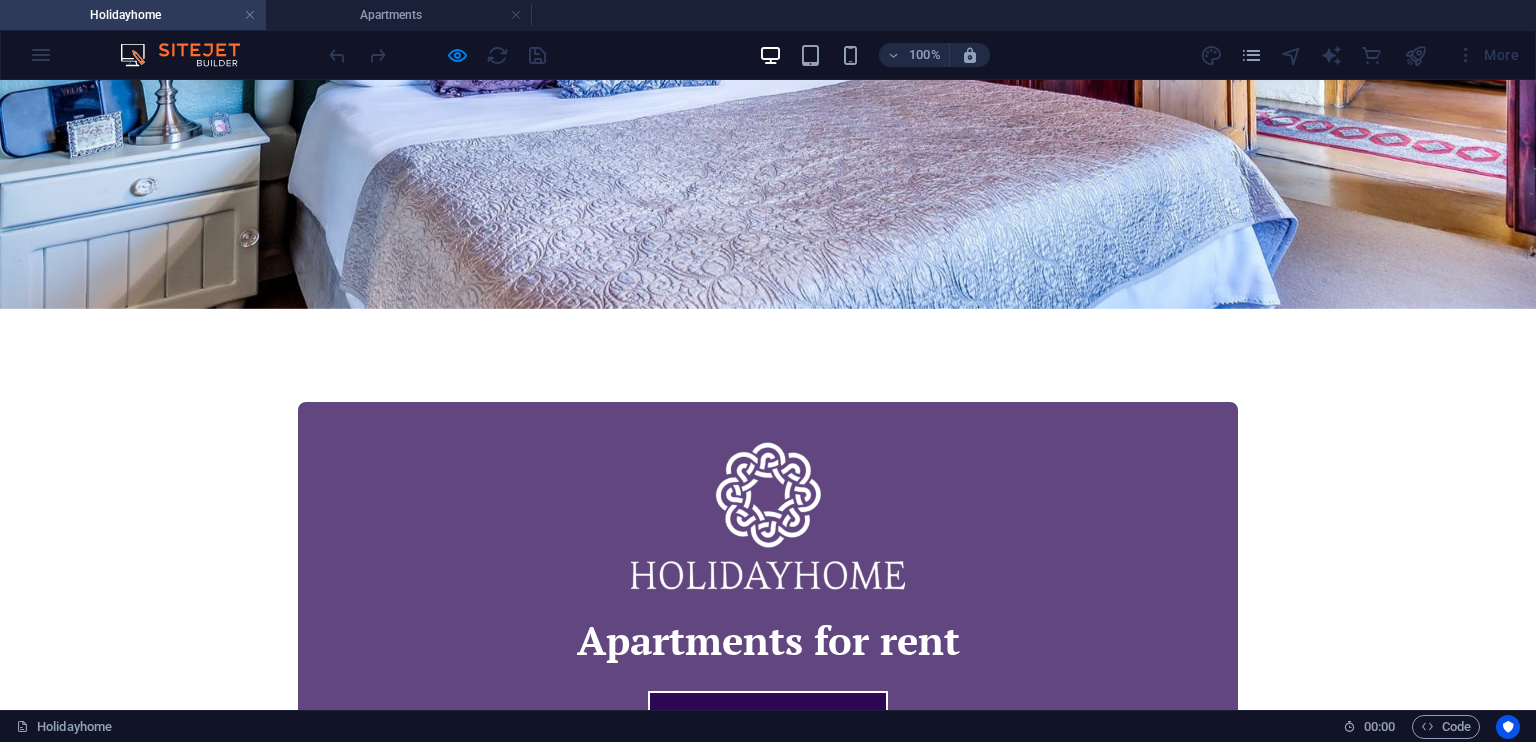 click on "Book Now" at bounding box center (800, 995) 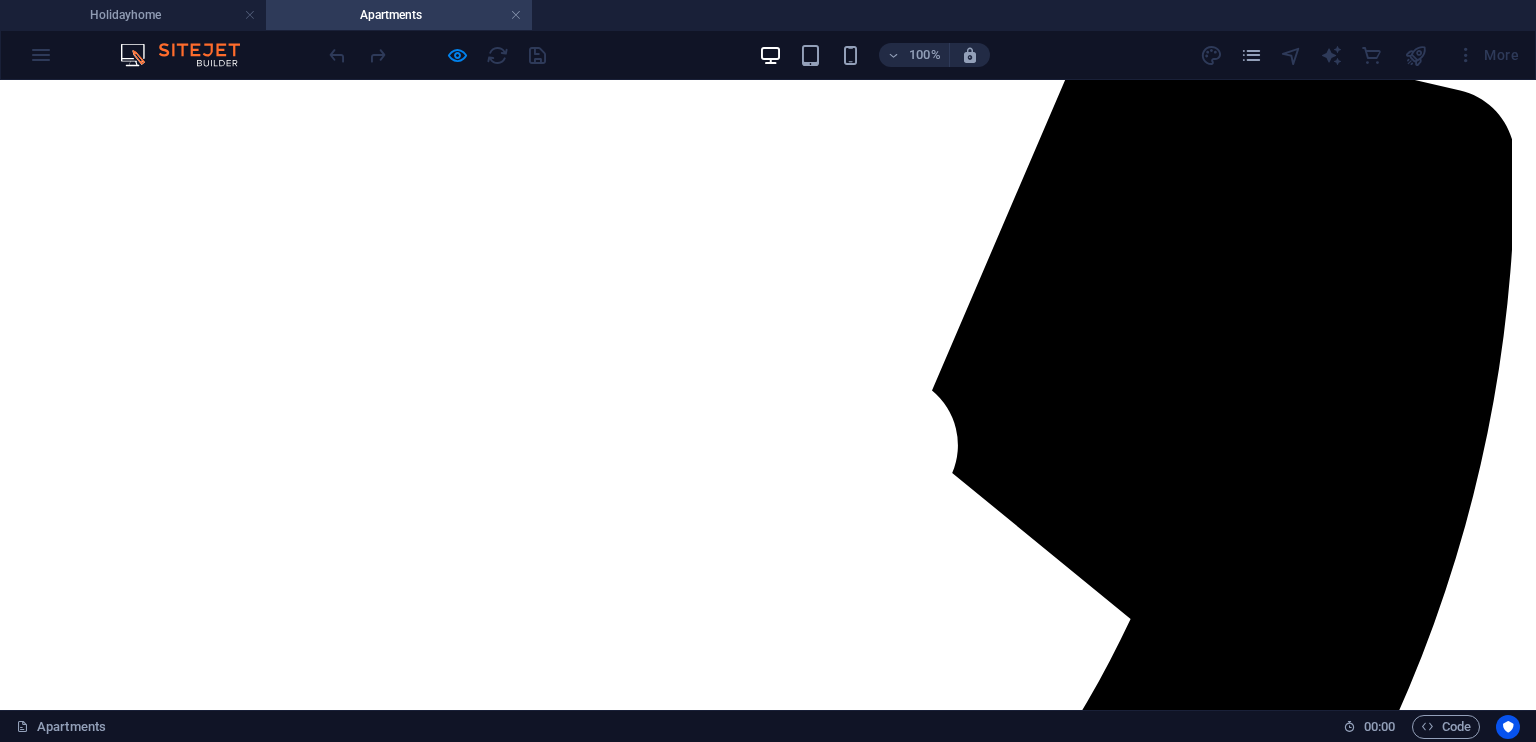 scroll, scrollTop: 477, scrollLeft: 0, axis: vertical 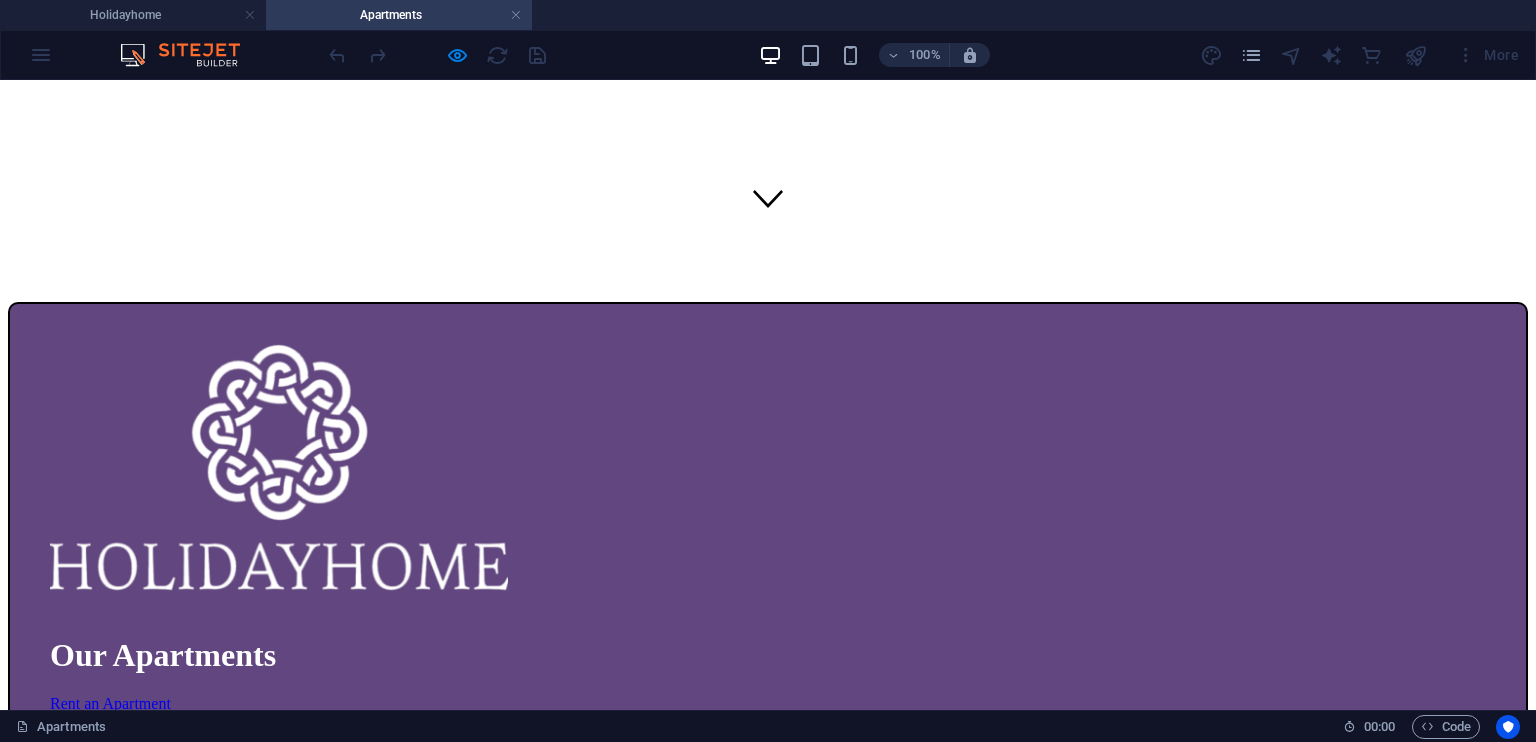 click on "Holidayhome Apartments Book Now Attractions Contact" at bounding box center (768, 816) 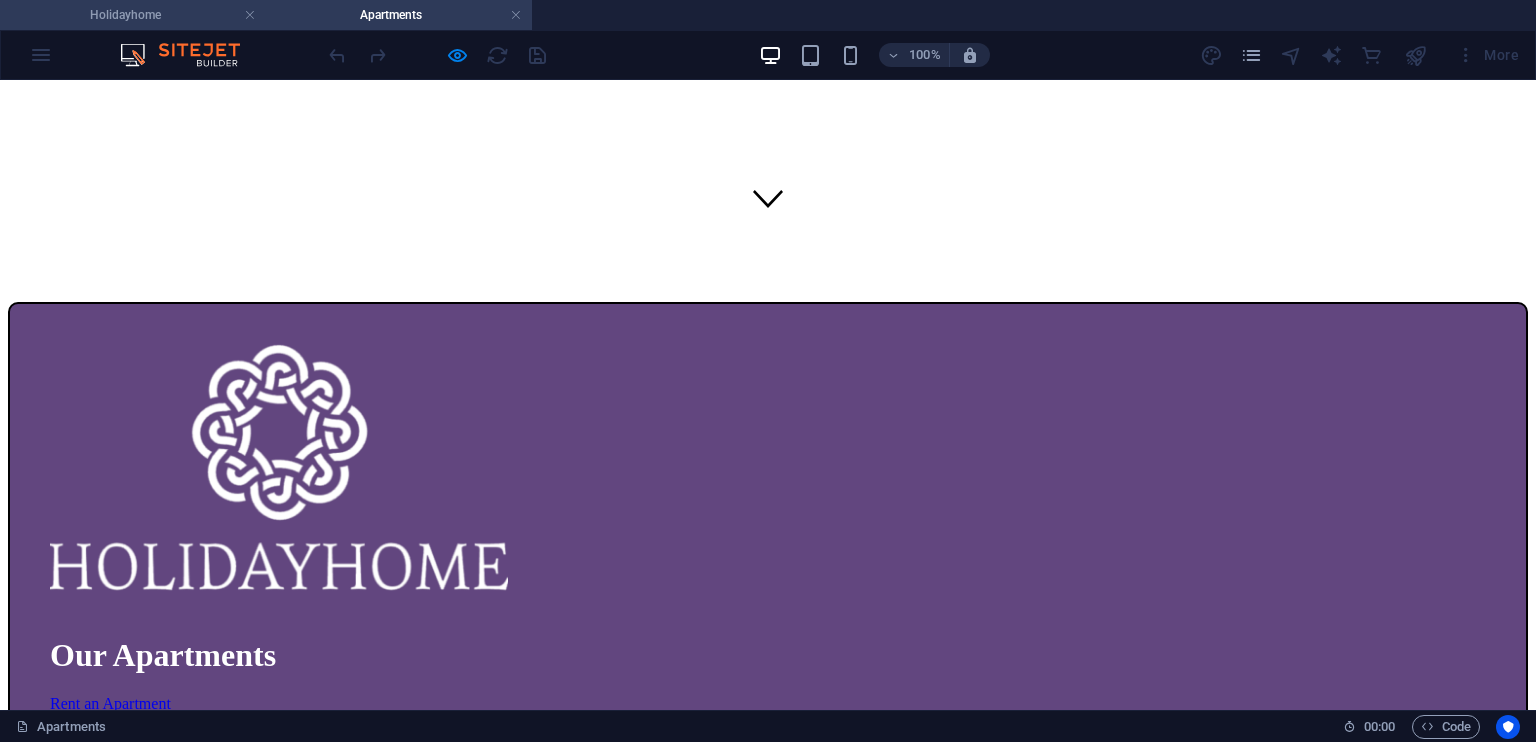 click on "Holidayhome" at bounding box center [133, 15] 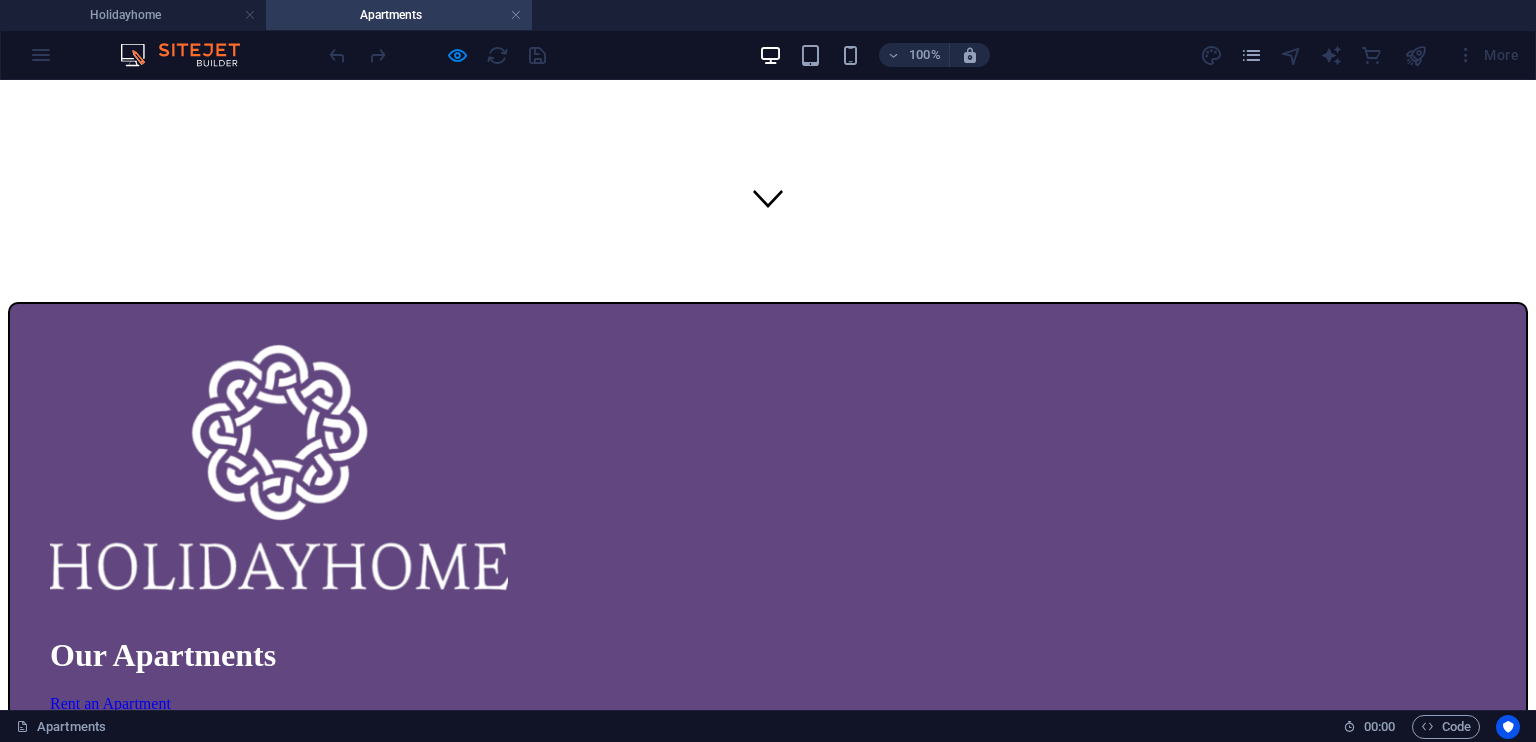 scroll, scrollTop: 0, scrollLeft: 0, axis: both 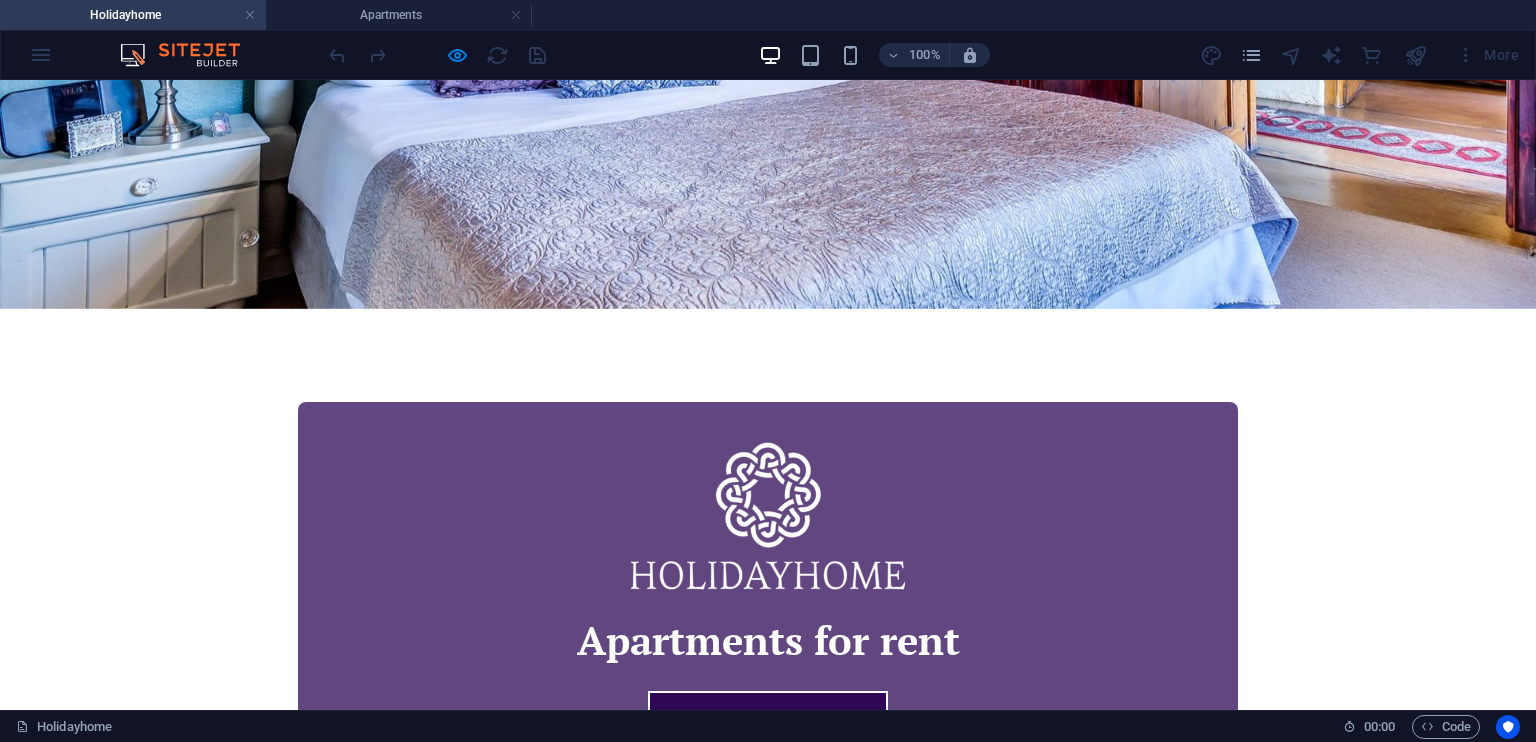 click on "Attractions" at bounding box center (996, 995) 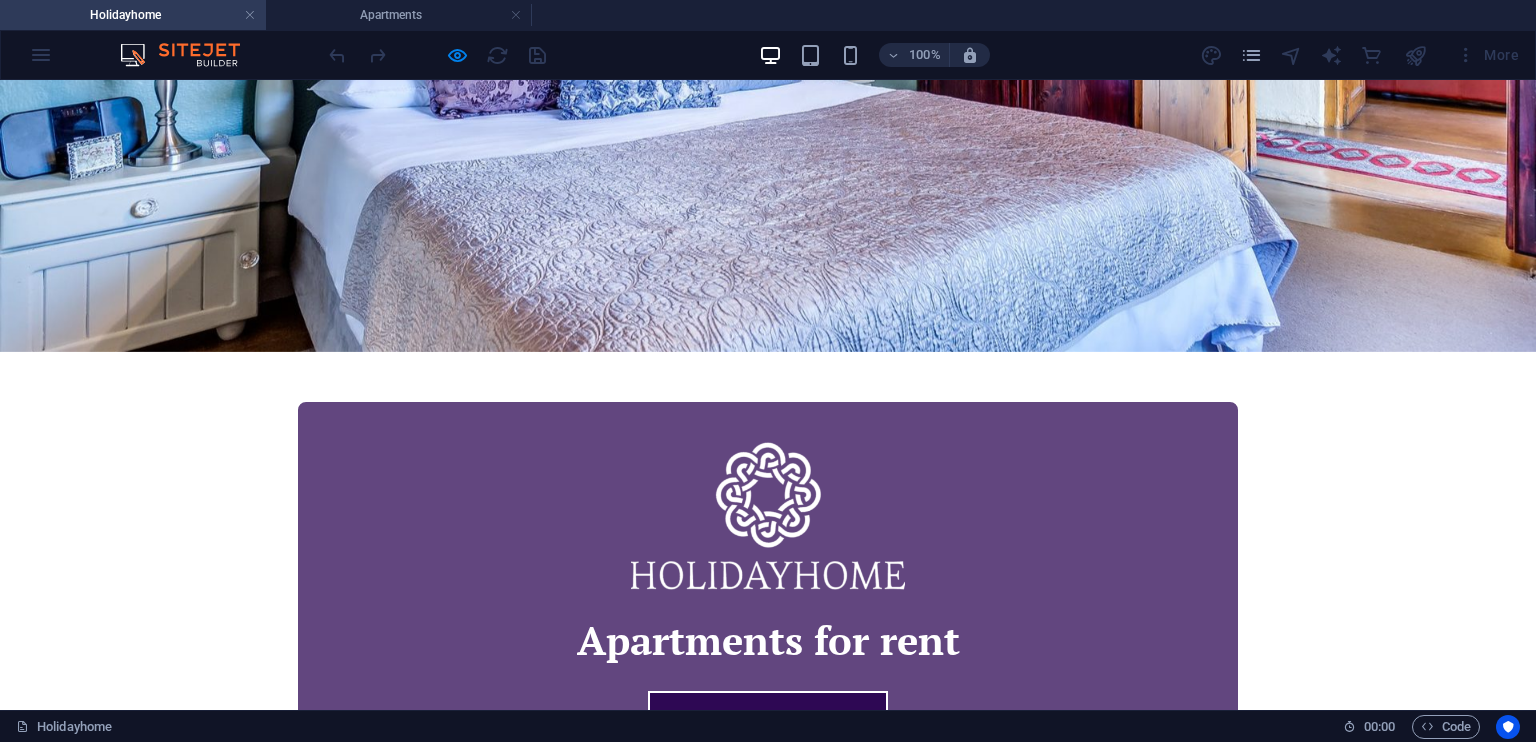 scroll, scrollTop: 0, scrollLeft: 0, axis: both 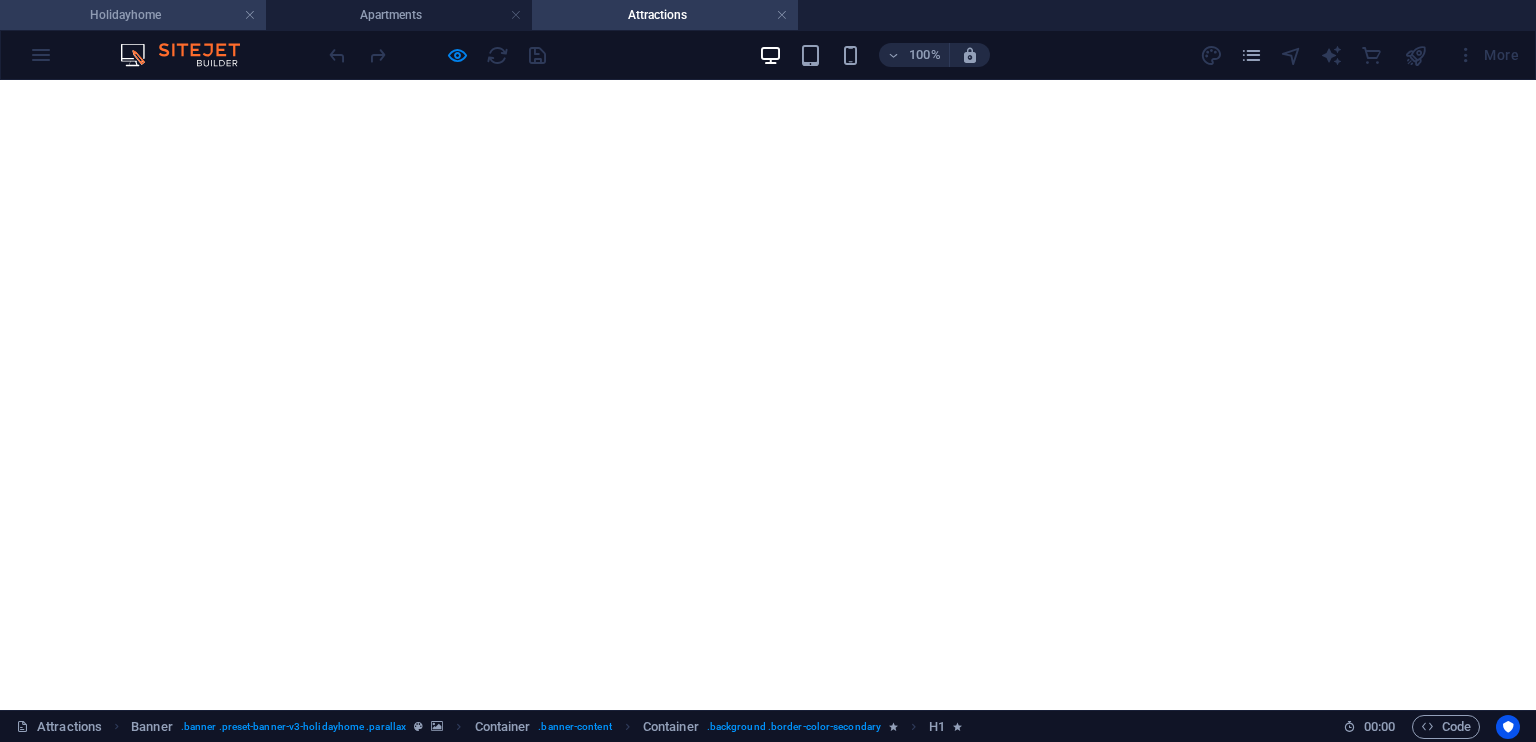 click on "Holidayhome" at bounding box center (133, 15) 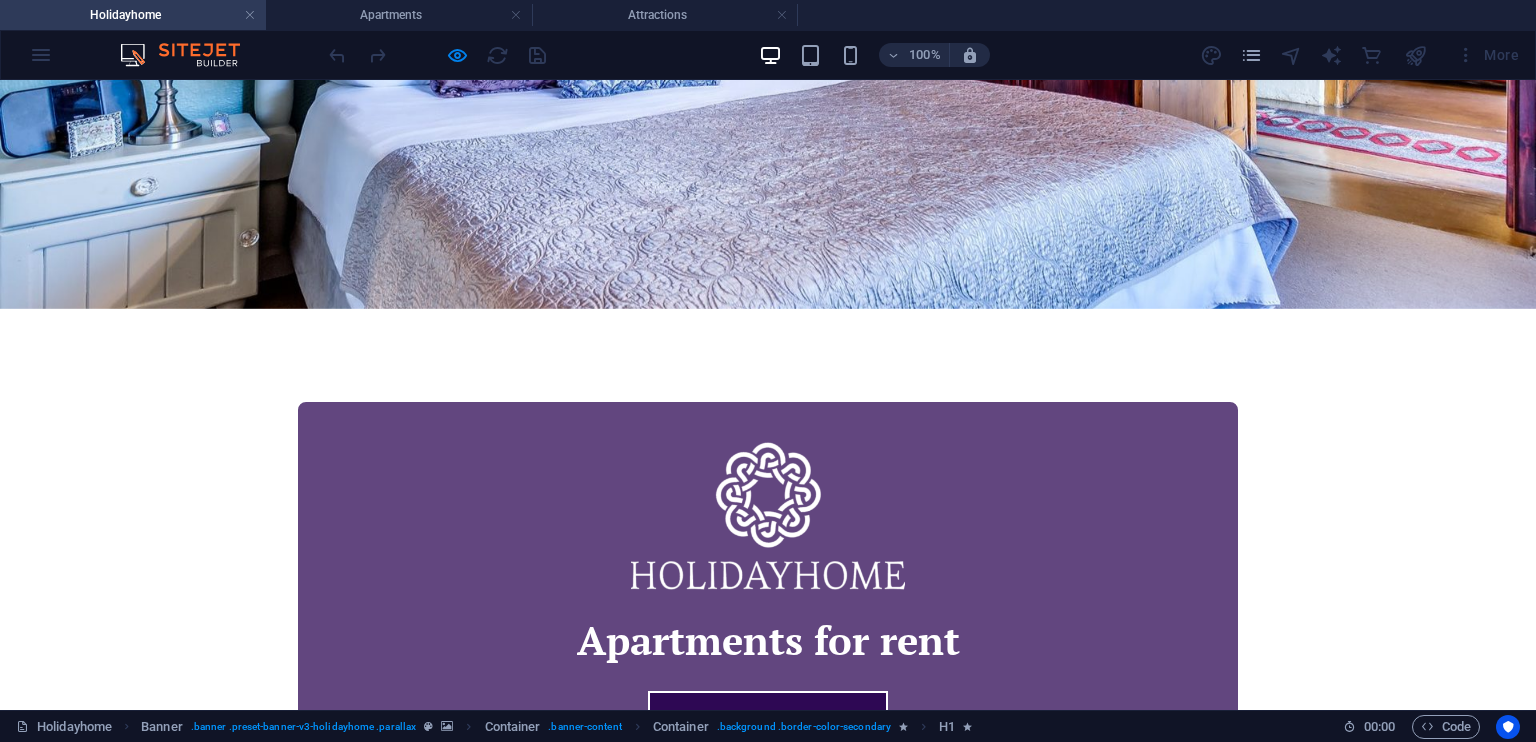 scroll, scrollTop: 0, scrollLeft: 0, axis: both 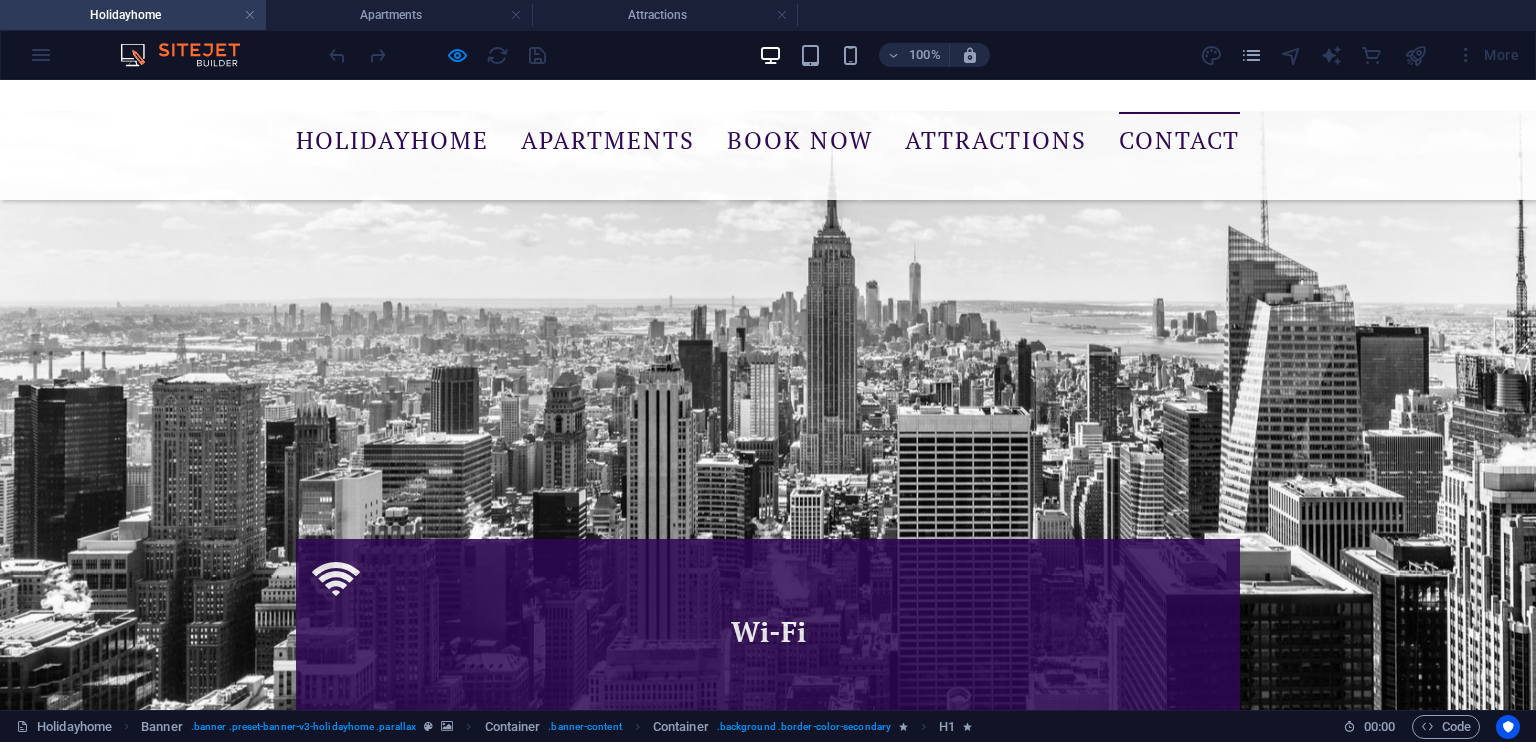 click on "Holidayhome" at bounding box center (133, 15) 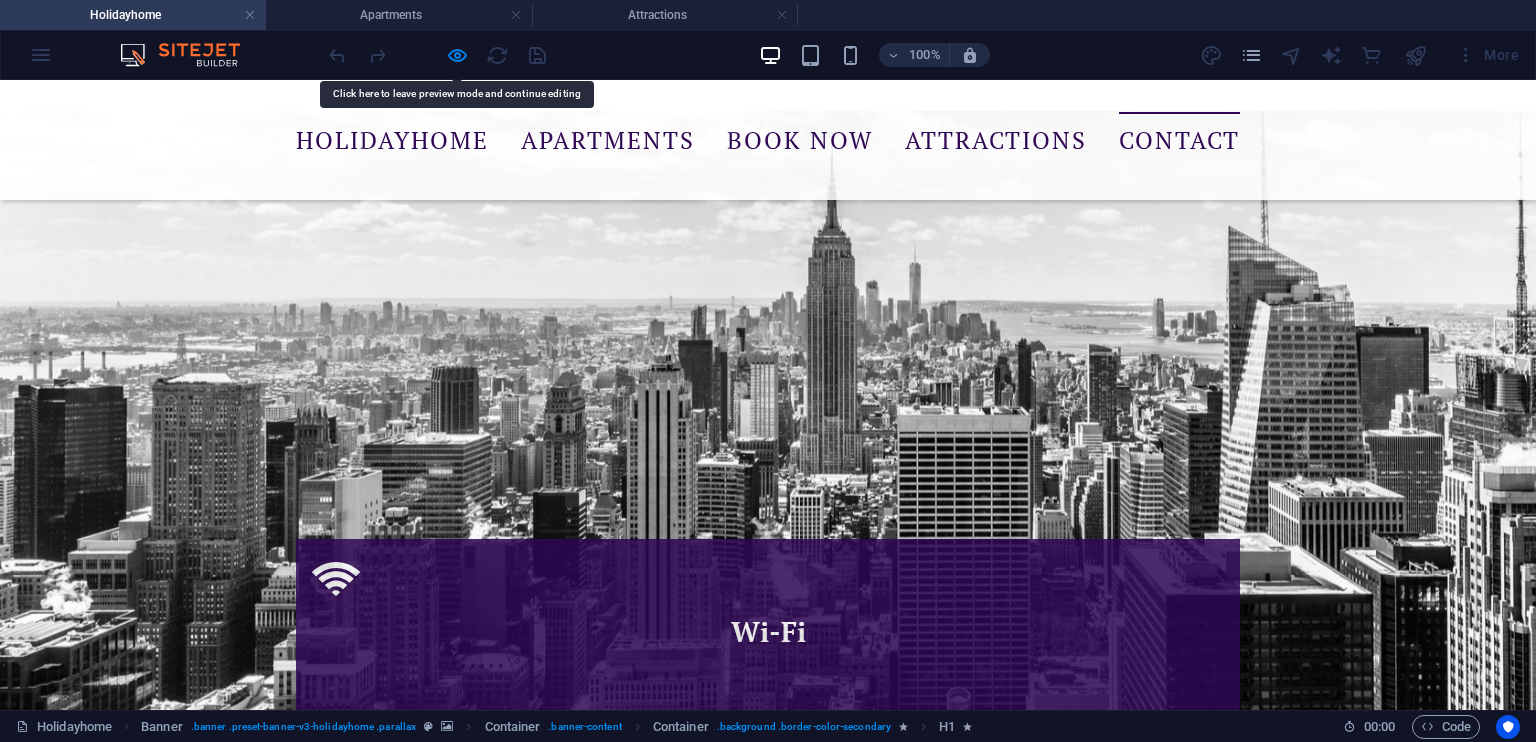 click on "Contact" at bounding box center (1179, 140) 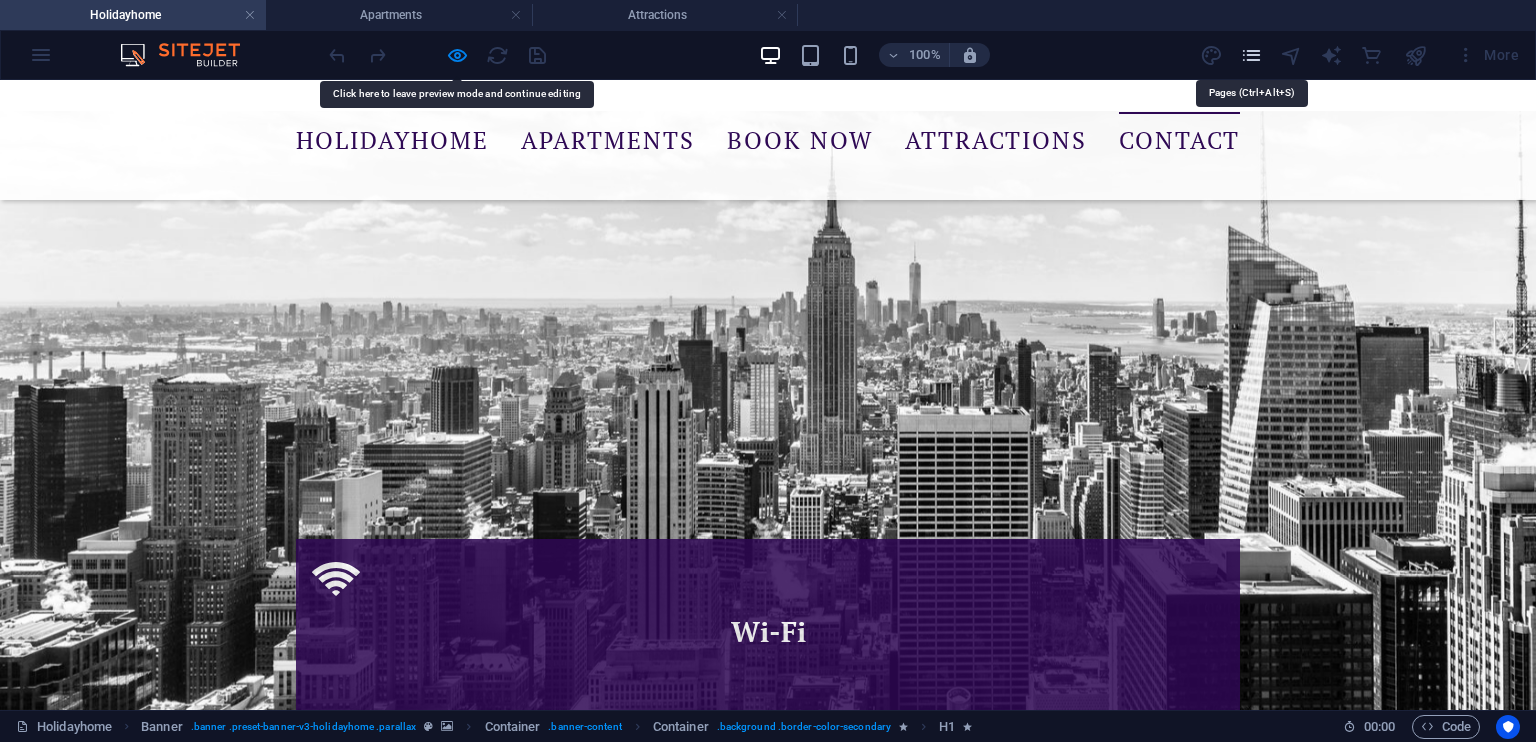click at bounding box center (1251, 55) 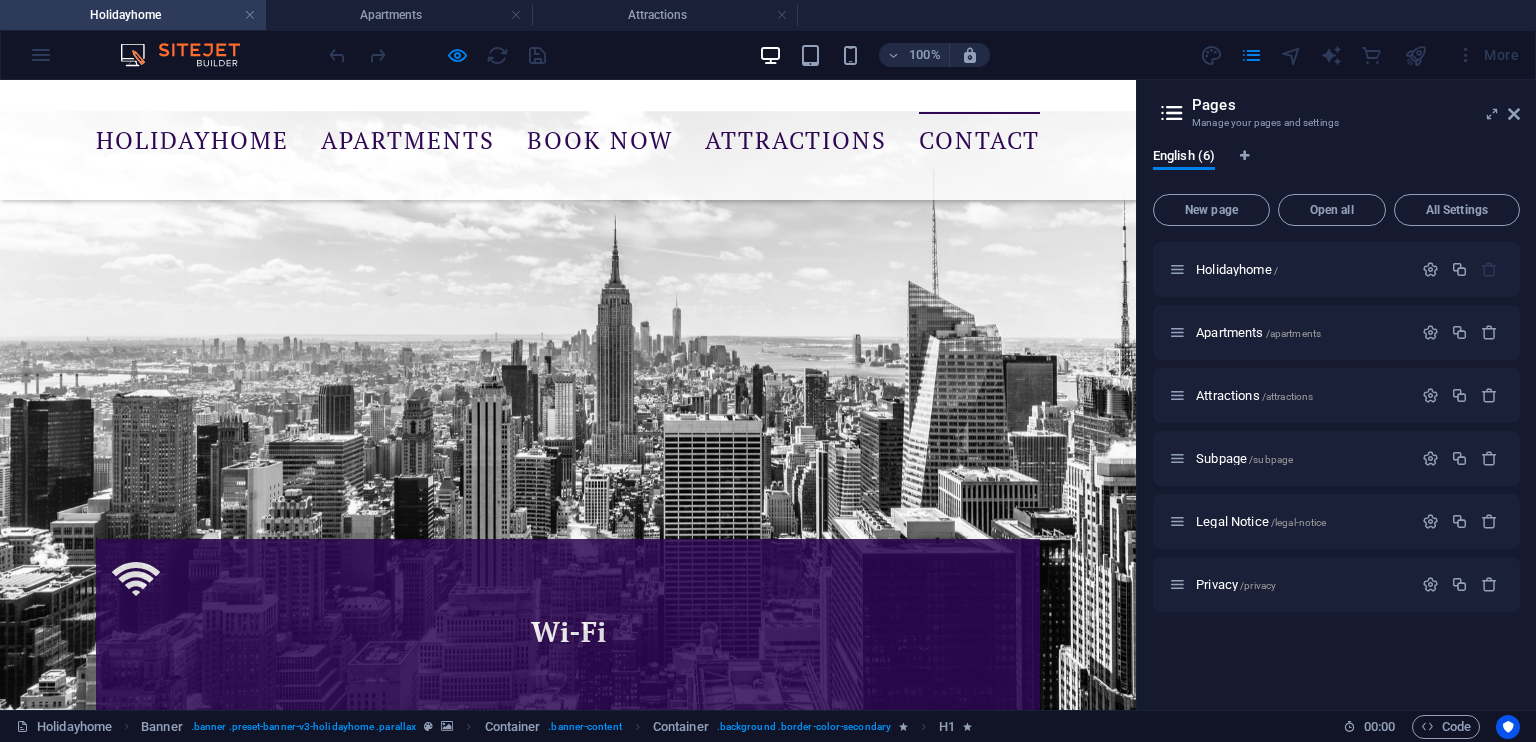 click at bounding box center (568, 6295) 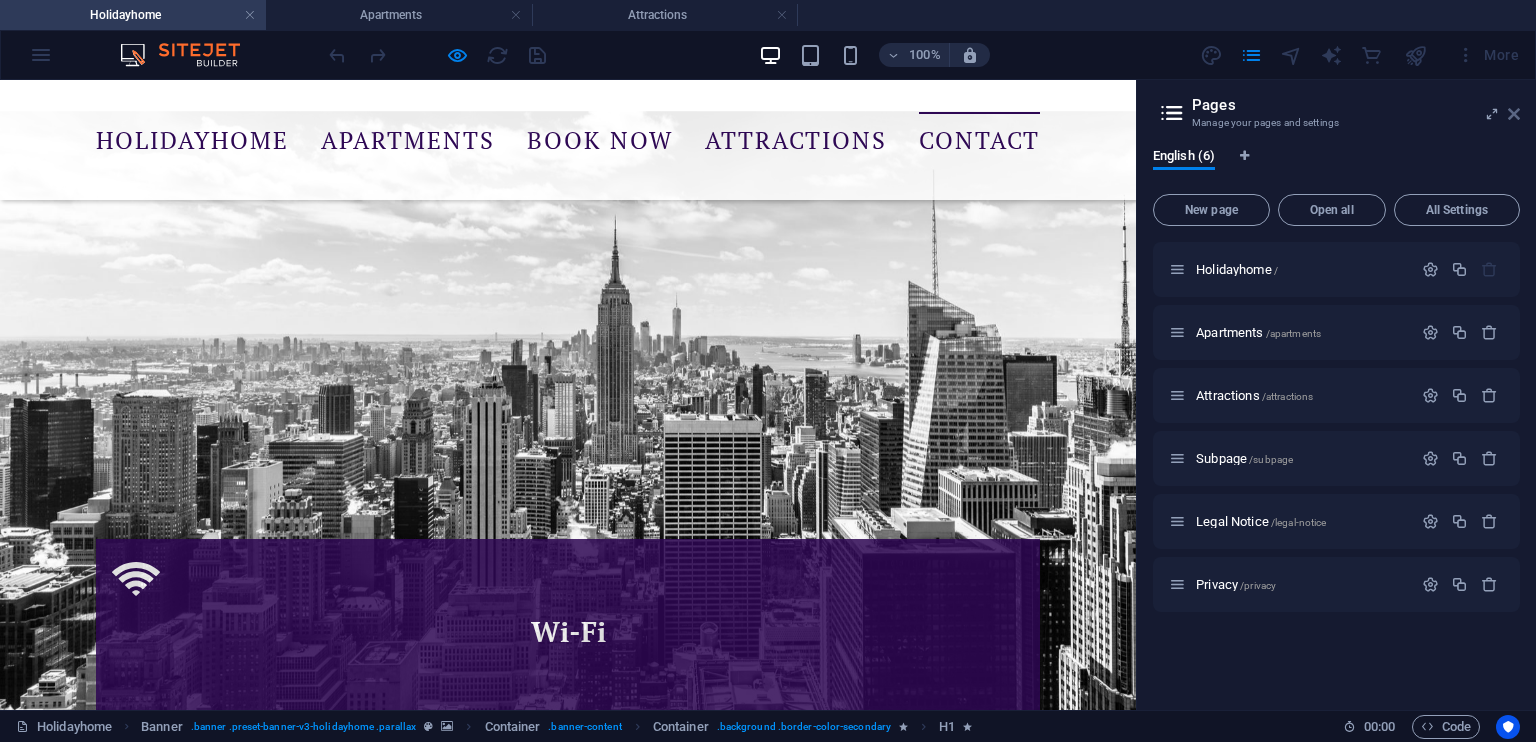 click at bounding box center [1514, 114] 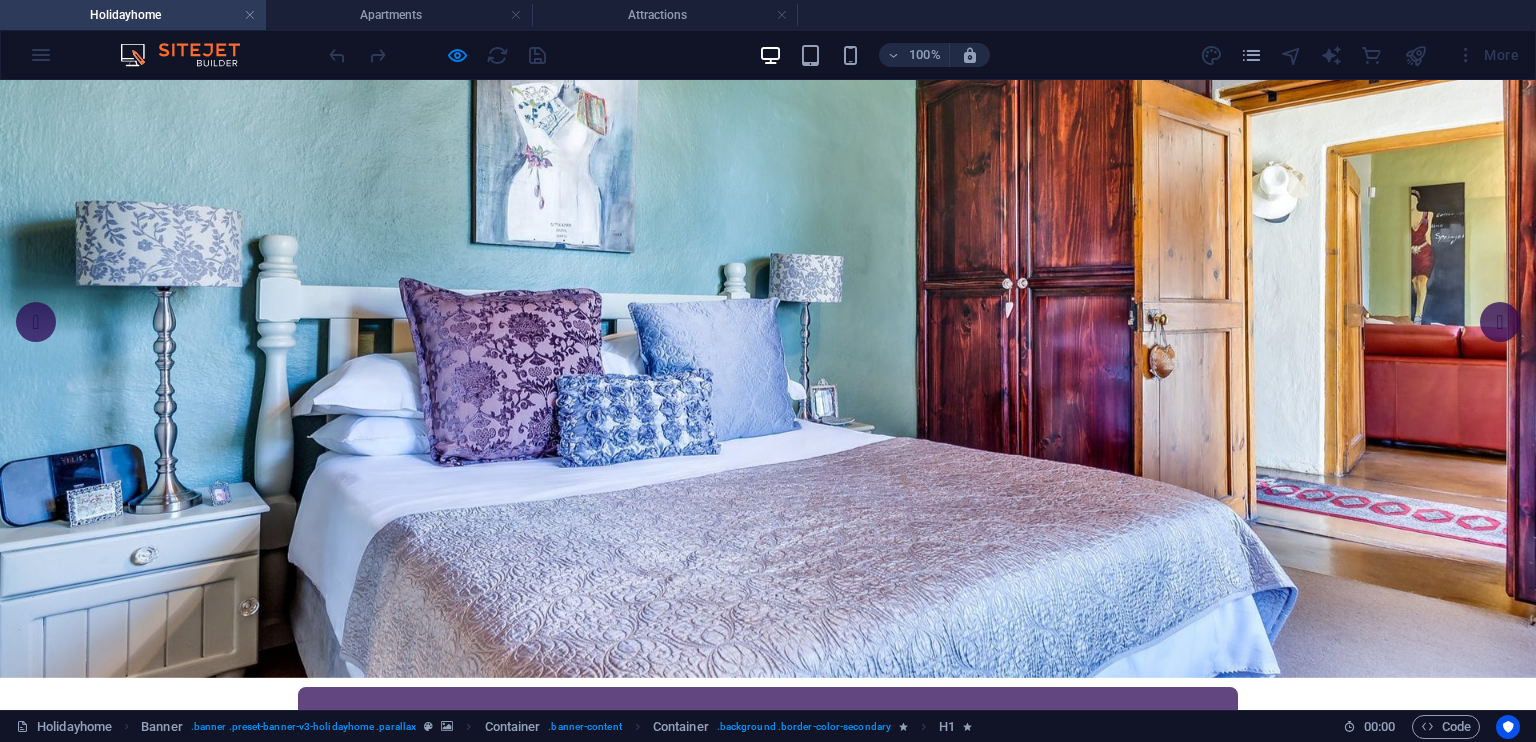 scroll, scrollTop: 0, scrollLeft: 0, axis: both 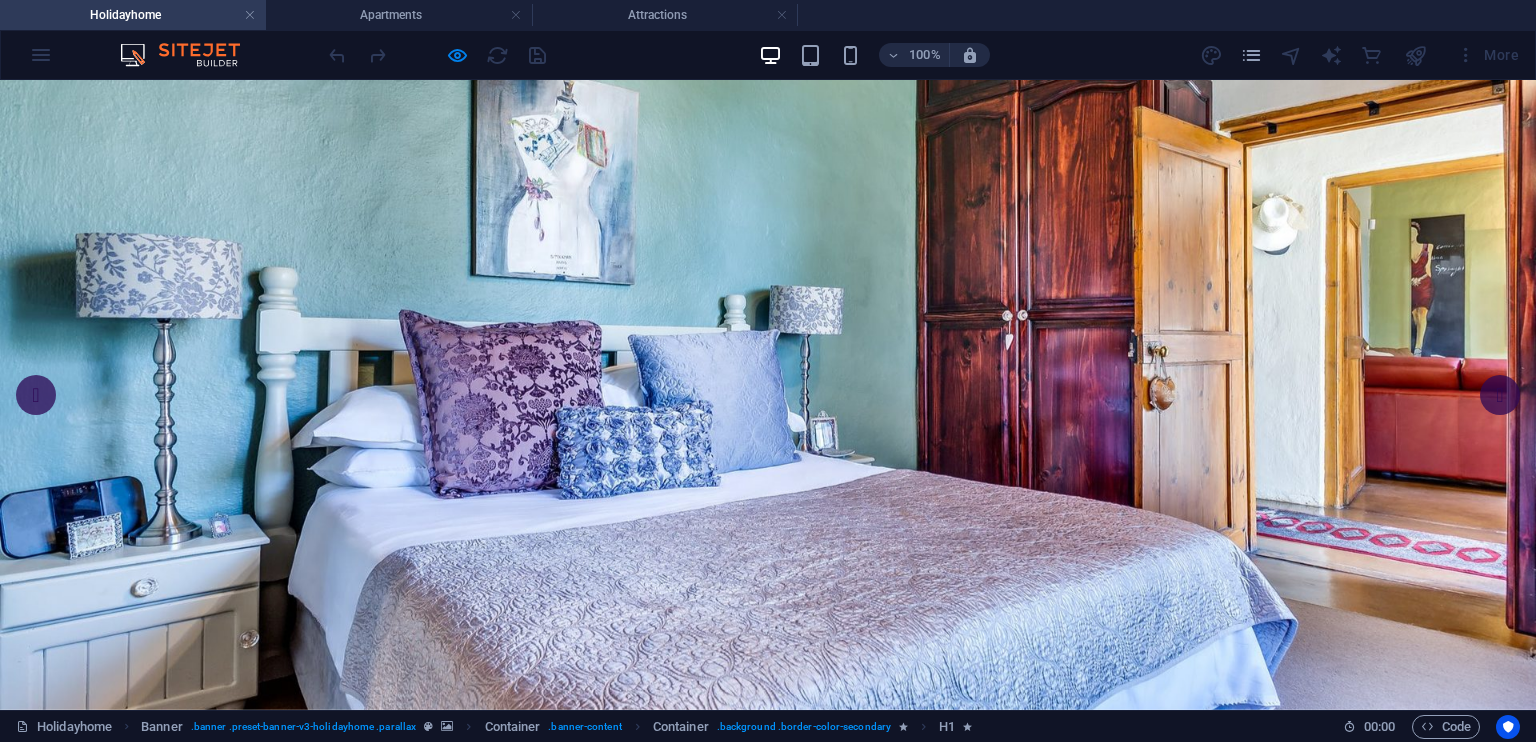 drag, startPoint x: 1535, startPoint y: 287, endPoint x: 1534, endPoint y: 135, distance: 152.0033 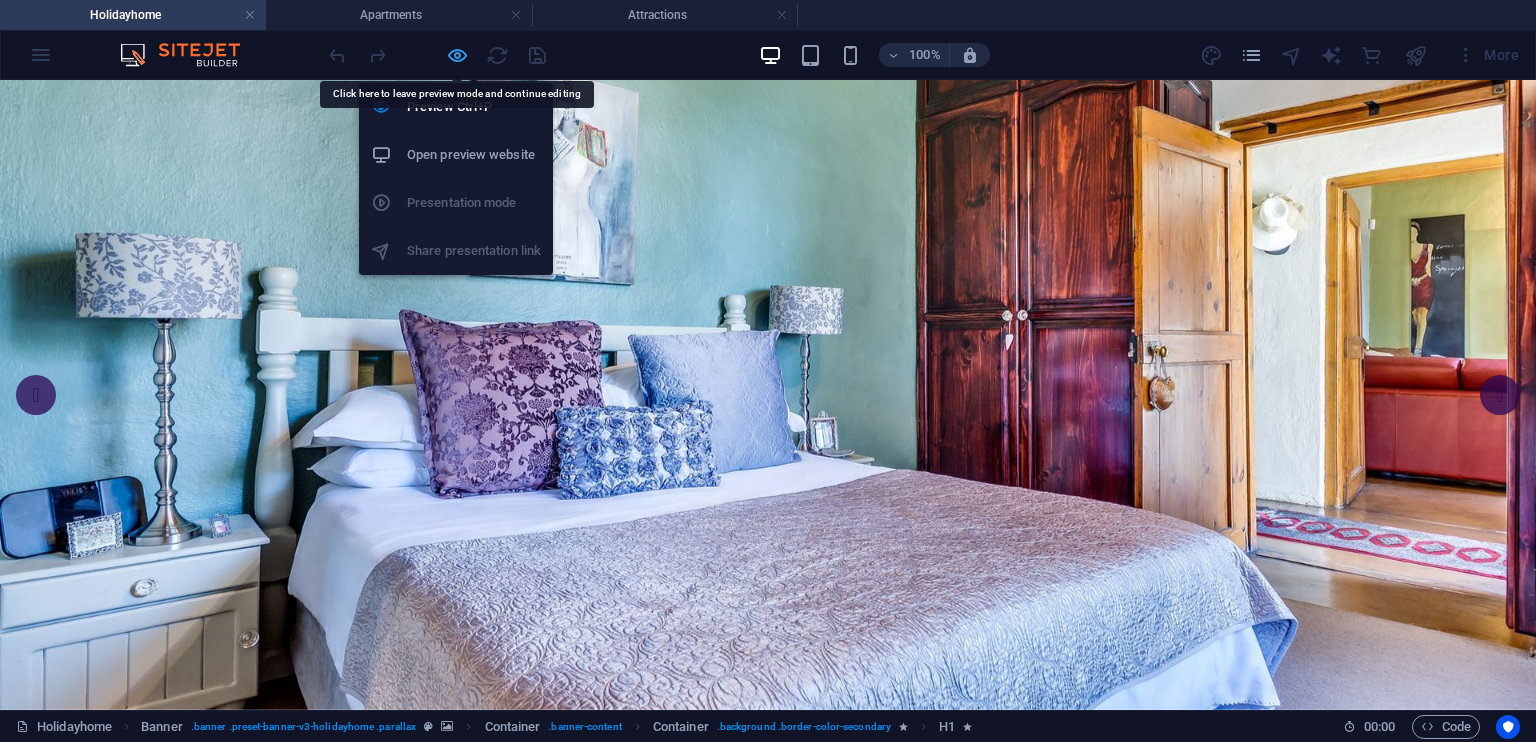 click at bounding box center [457, 55] 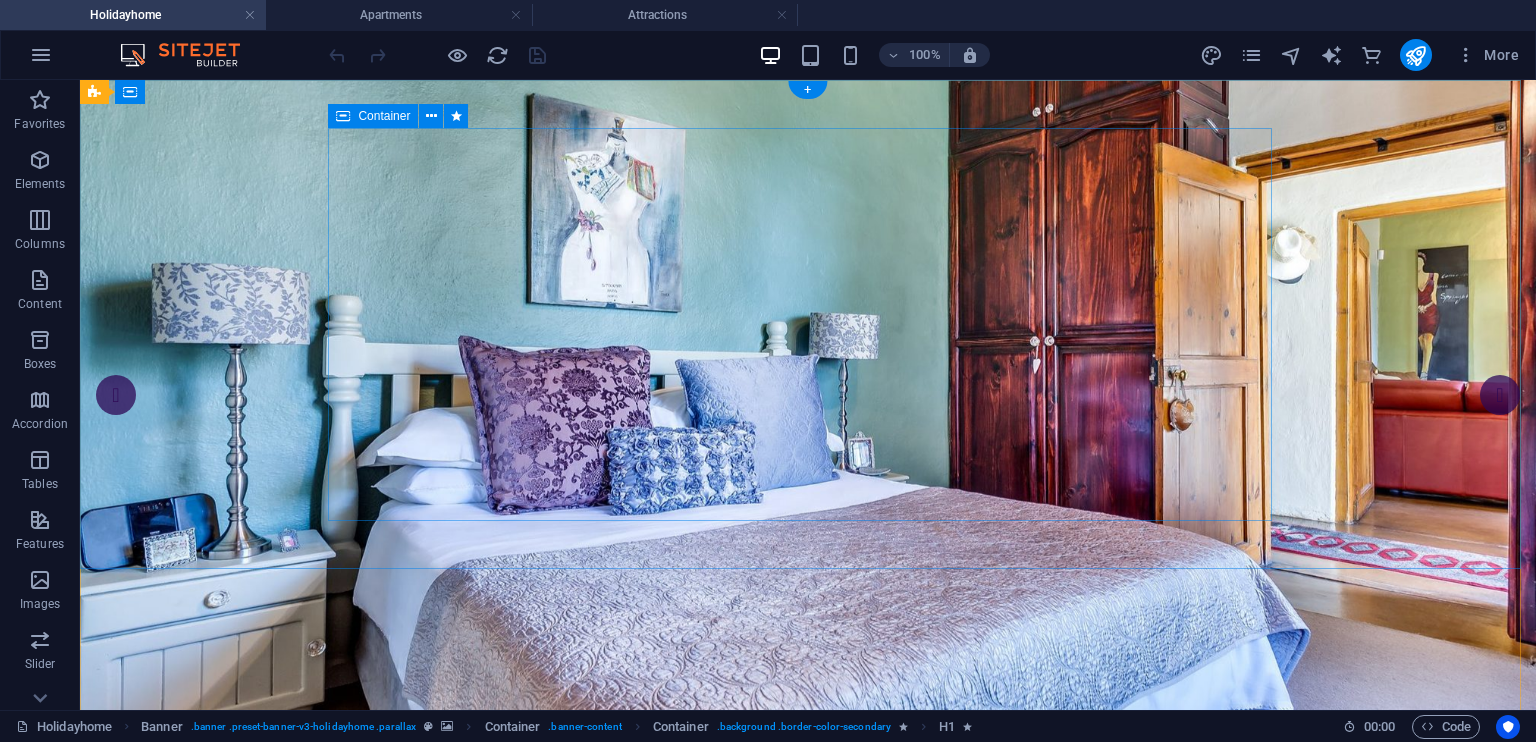 click on "Apartments for rent Rent an Apartment" at bounding box center (808, 998) 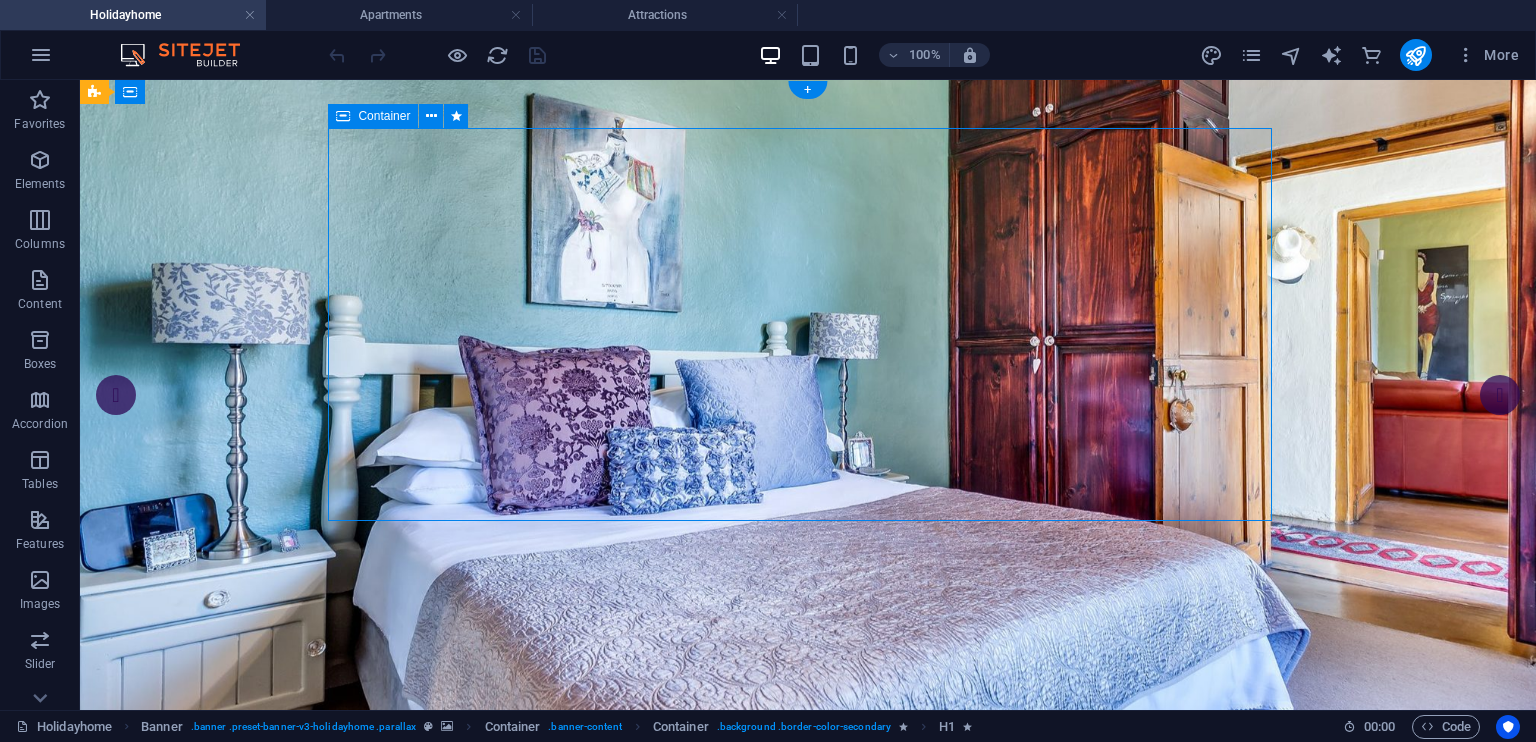 click on "Apartments for rent Rent an Apartment" at bounding box center (808, 998) 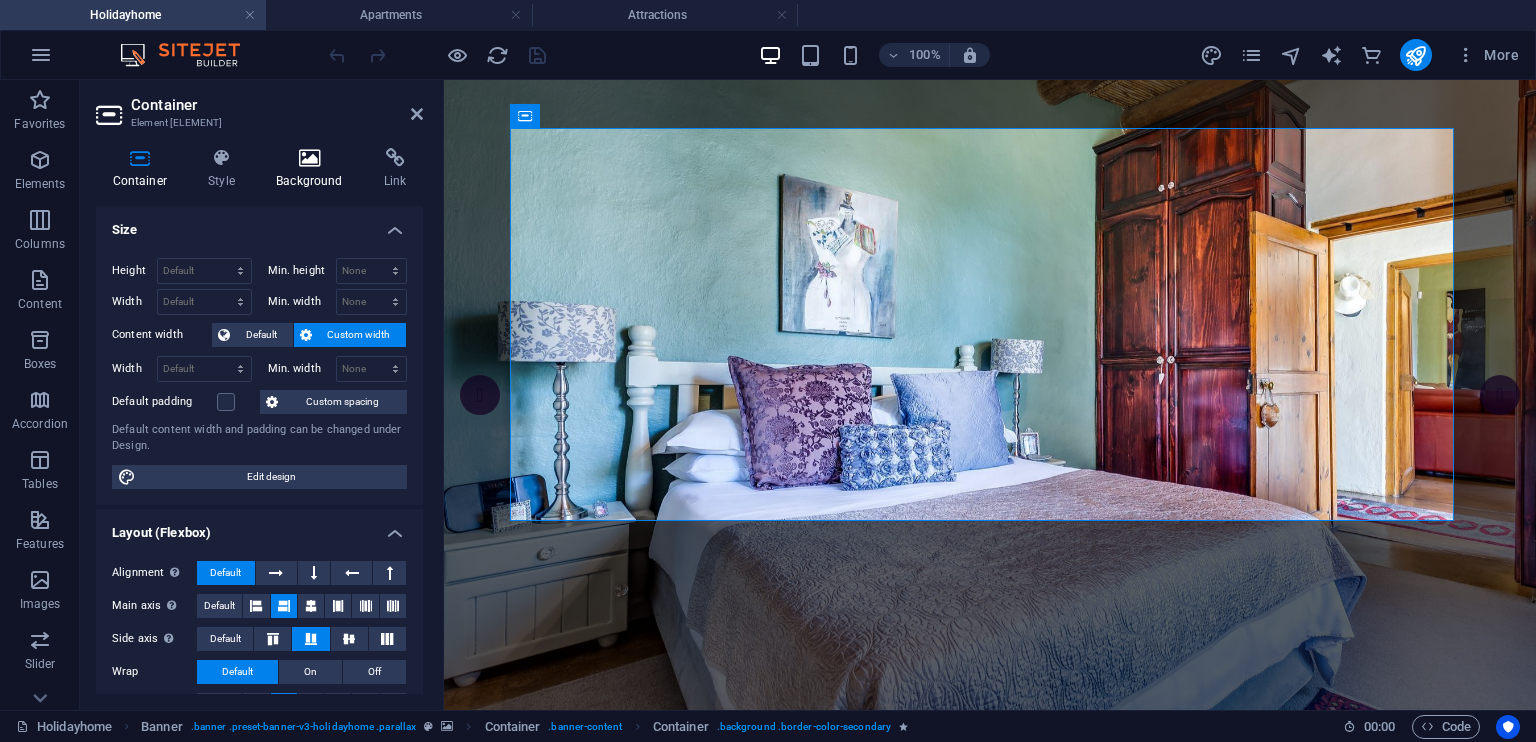 click on "Background" at bounding box center [314, 169] 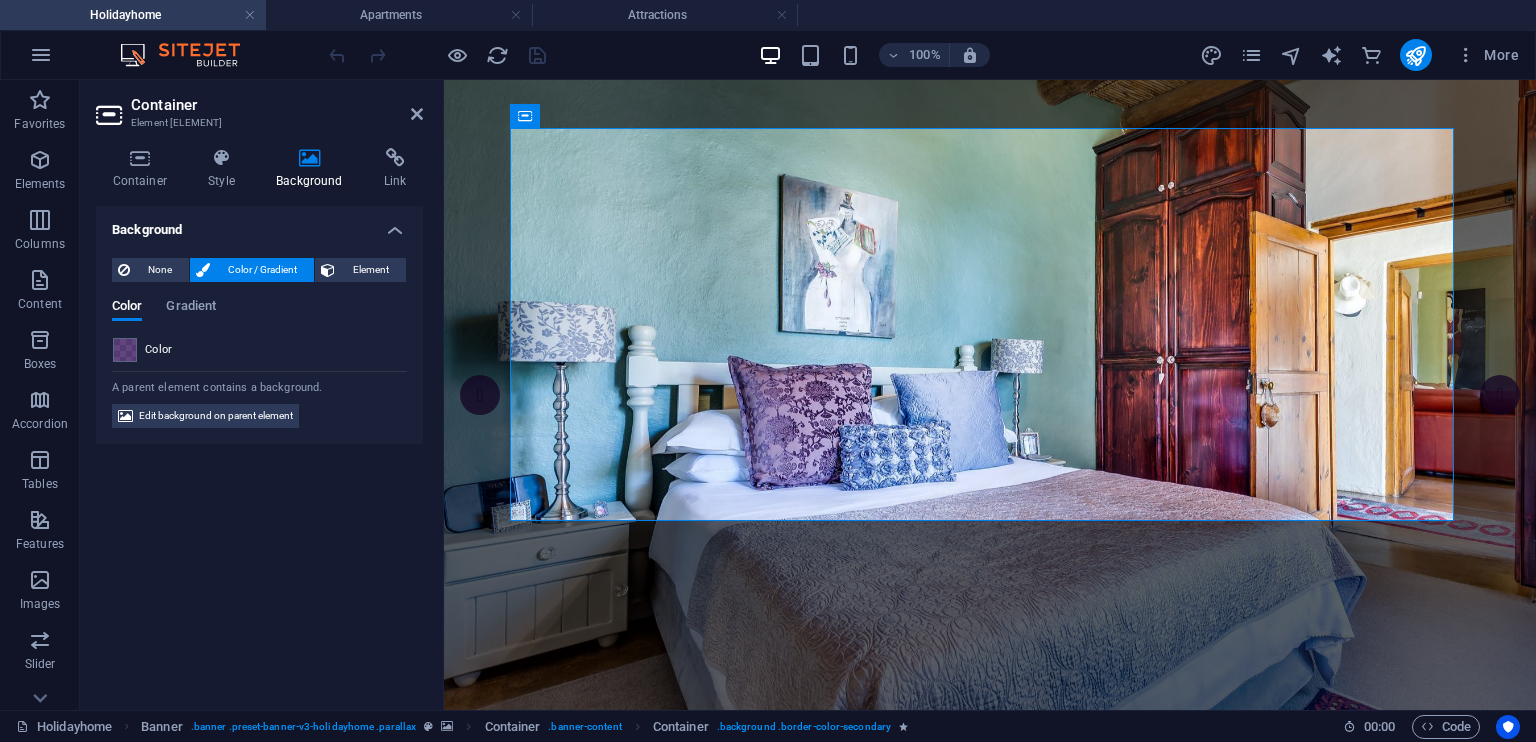 click on "Color" at bounding box center [159, 350] 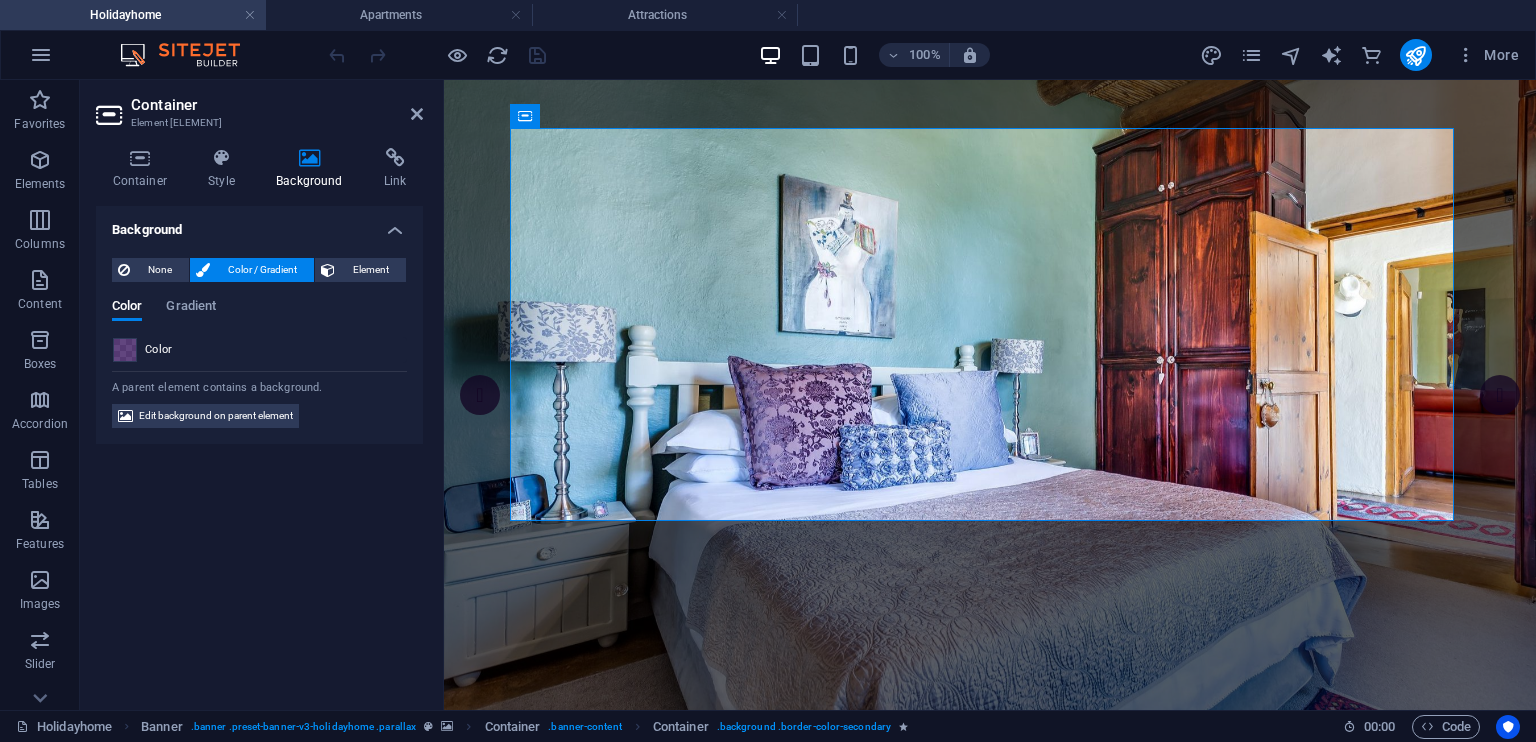 click at bounding box center [125, 350] 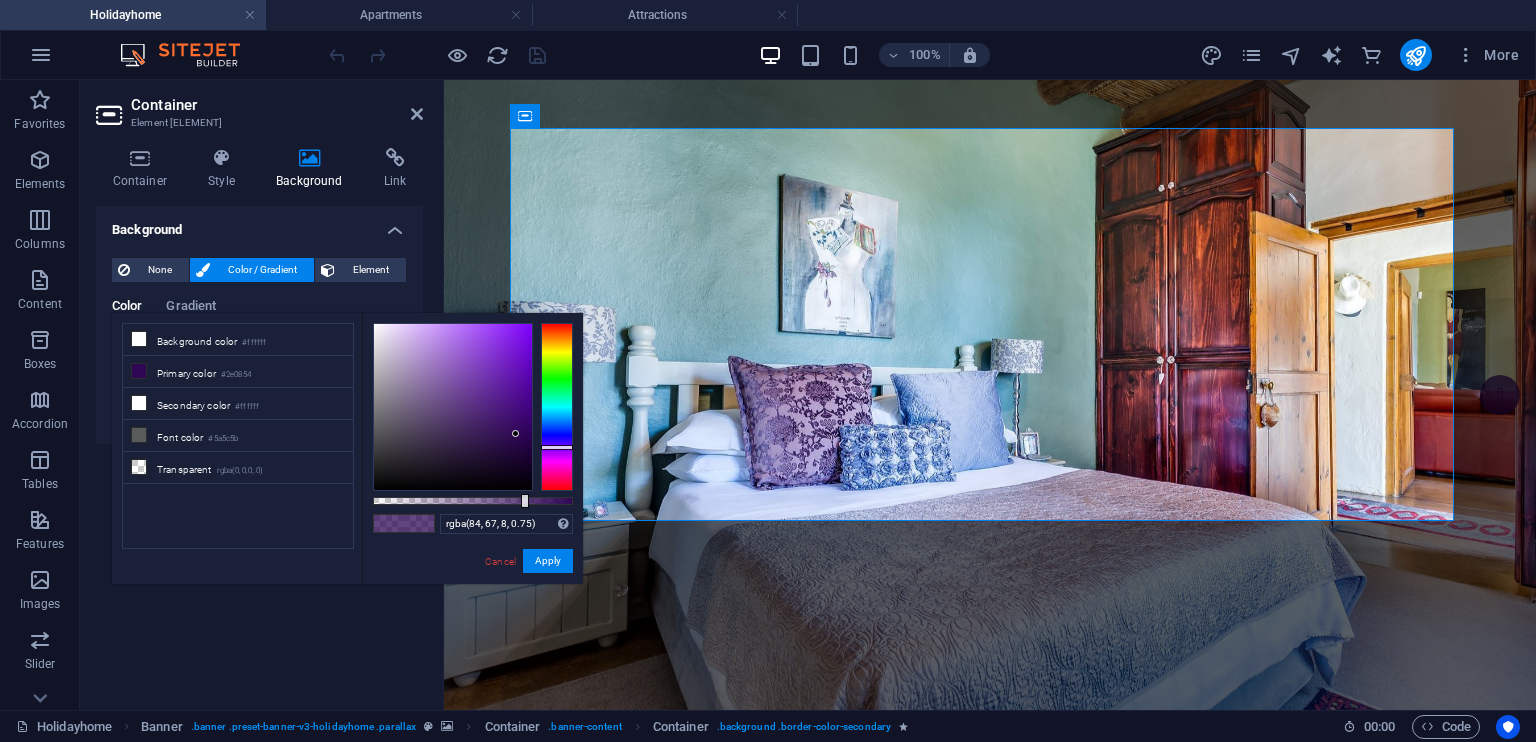 click at bounding box center (557, 407) 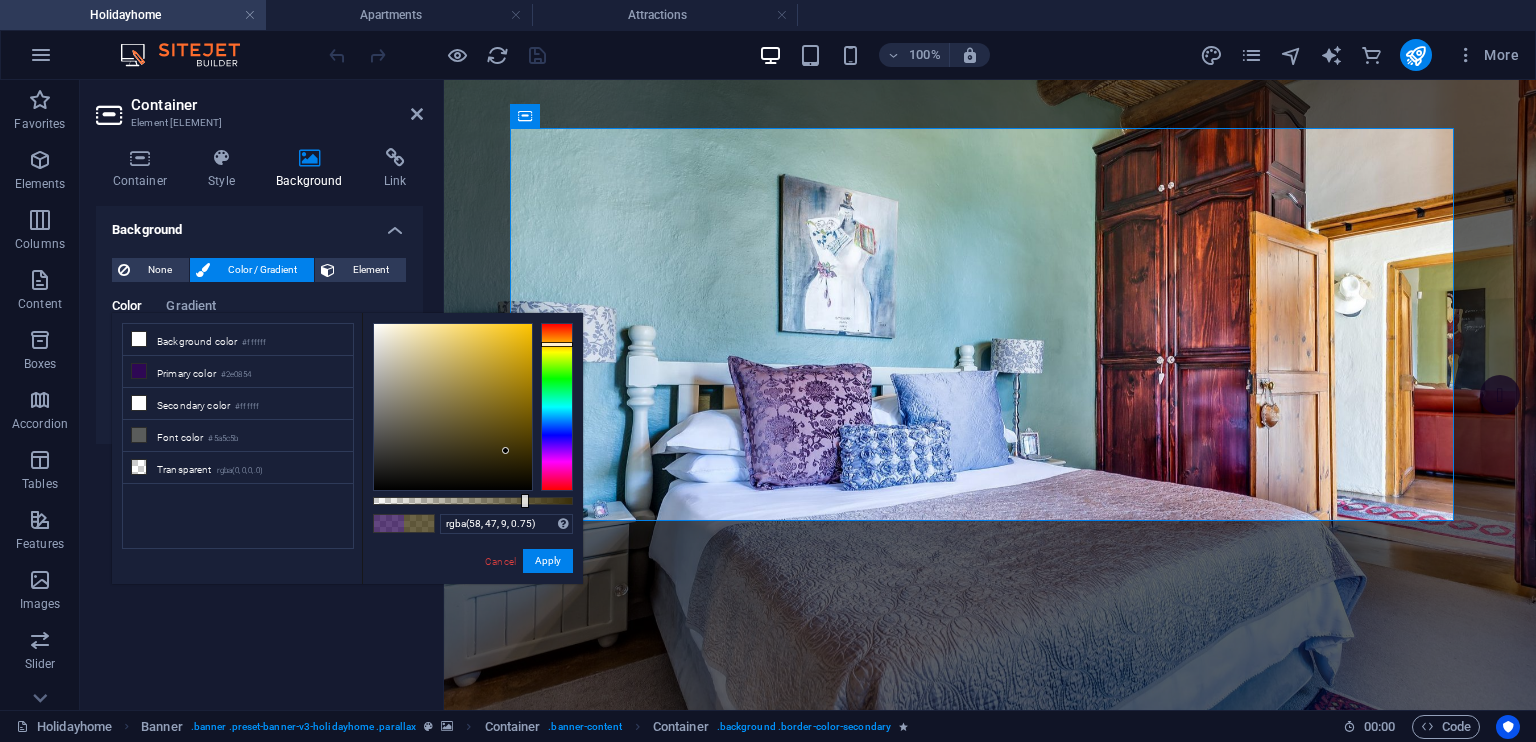 drag, startPoint x: 514, startPoint y: 433, endPoint x: 505, endPoint y: 451, distance: 20.12461 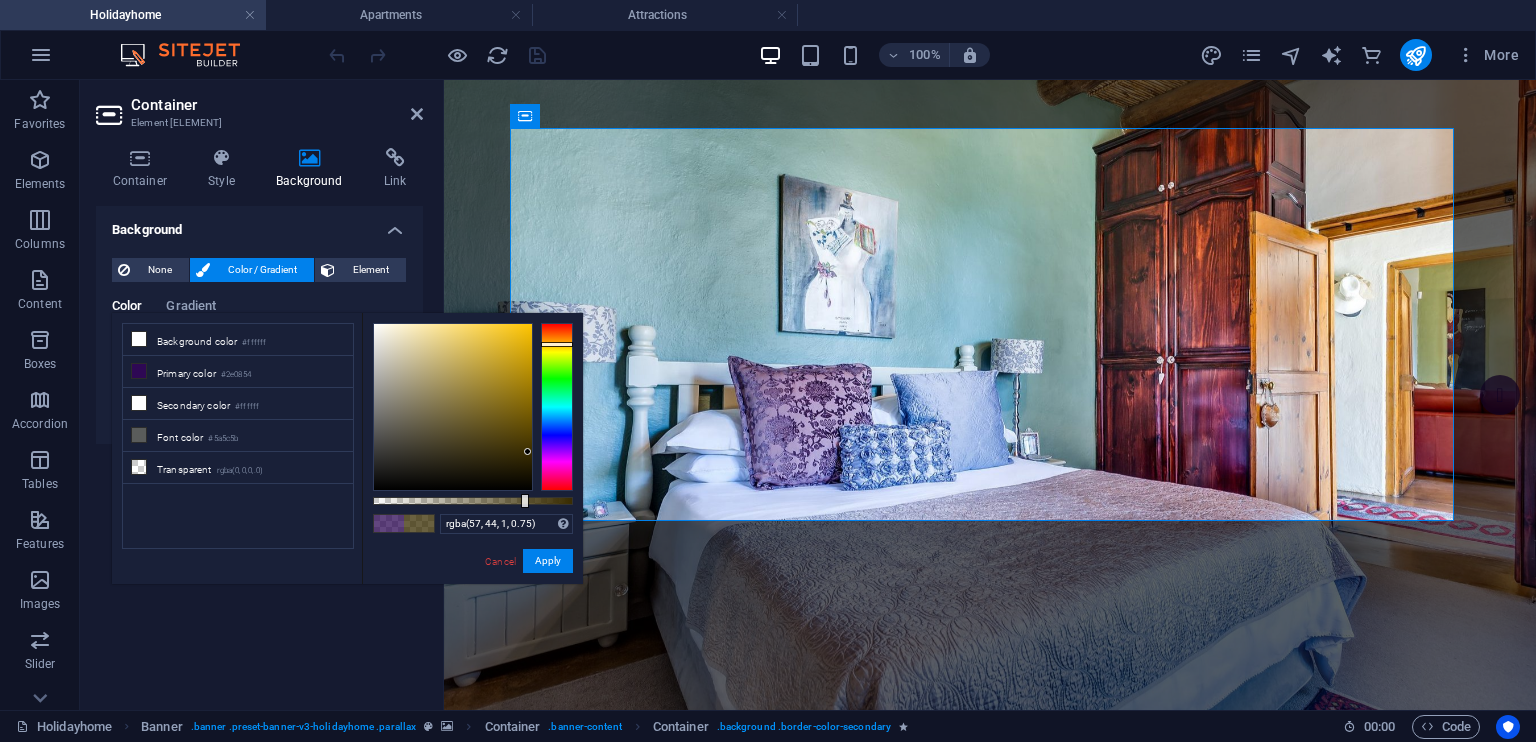 type on "rgba(57, 44, 0, 0.75)" 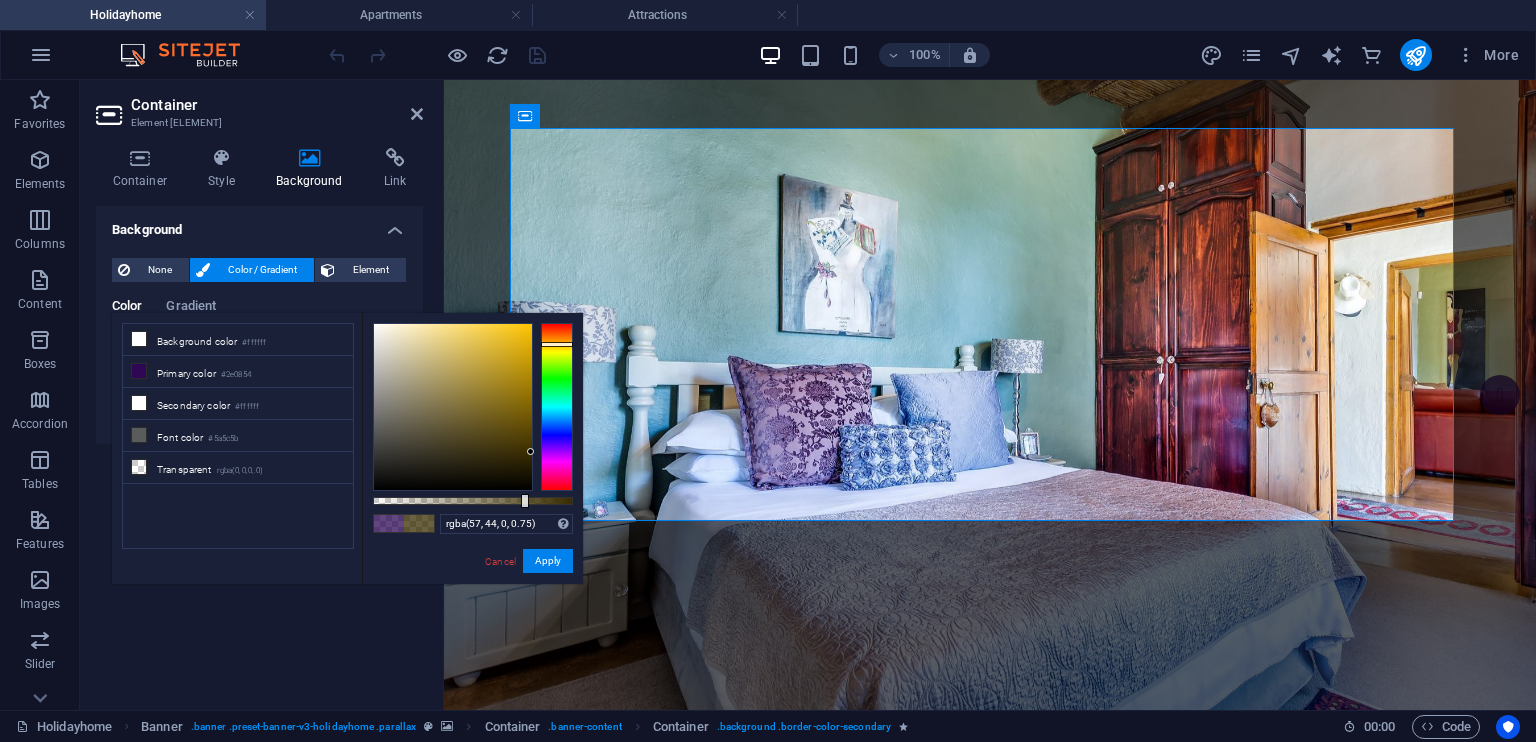 drag, startPoint x: 505, startPoint y: 451, endPoint x: 541, endPoint y: 452, distance: 36.013885 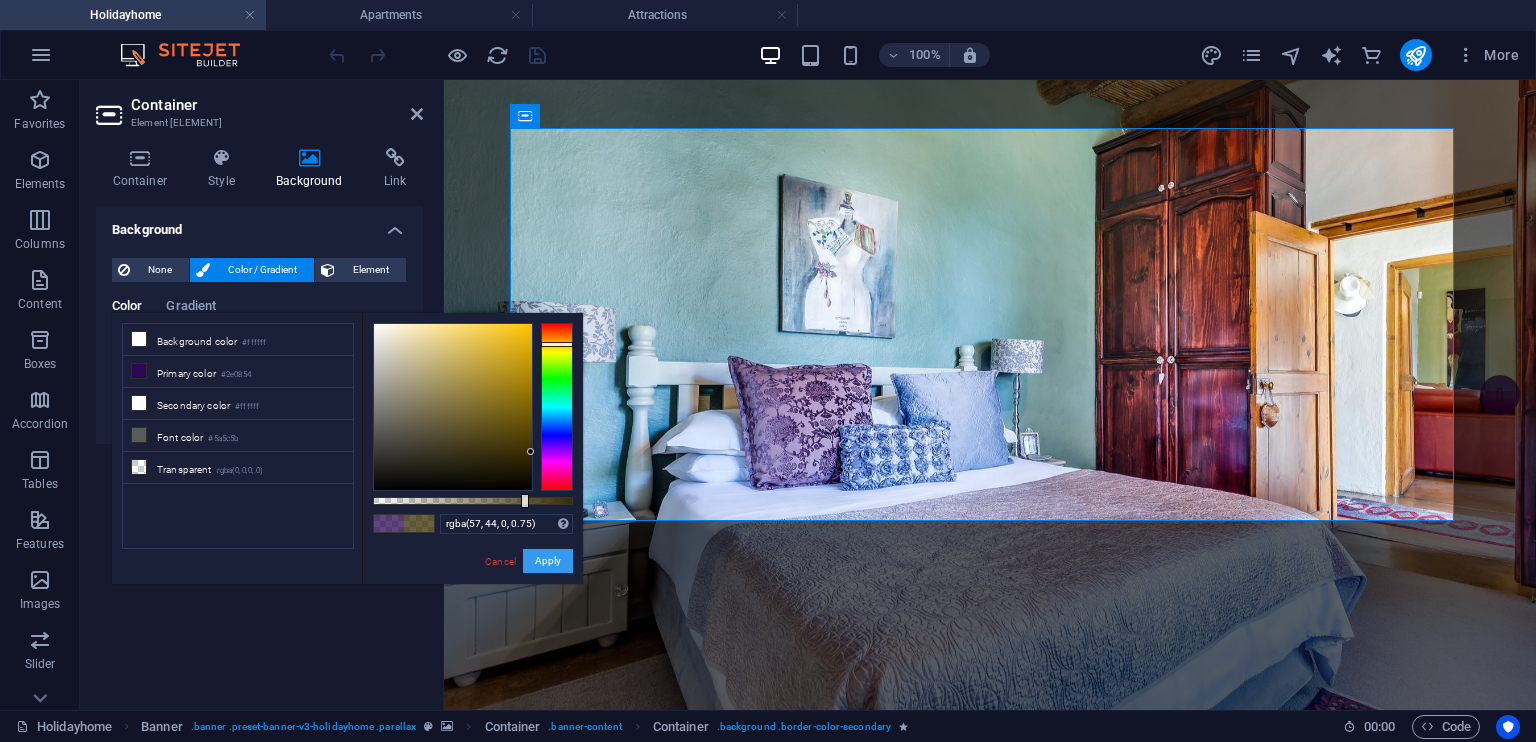 click on "Apply" at bounding box center [548, 561] 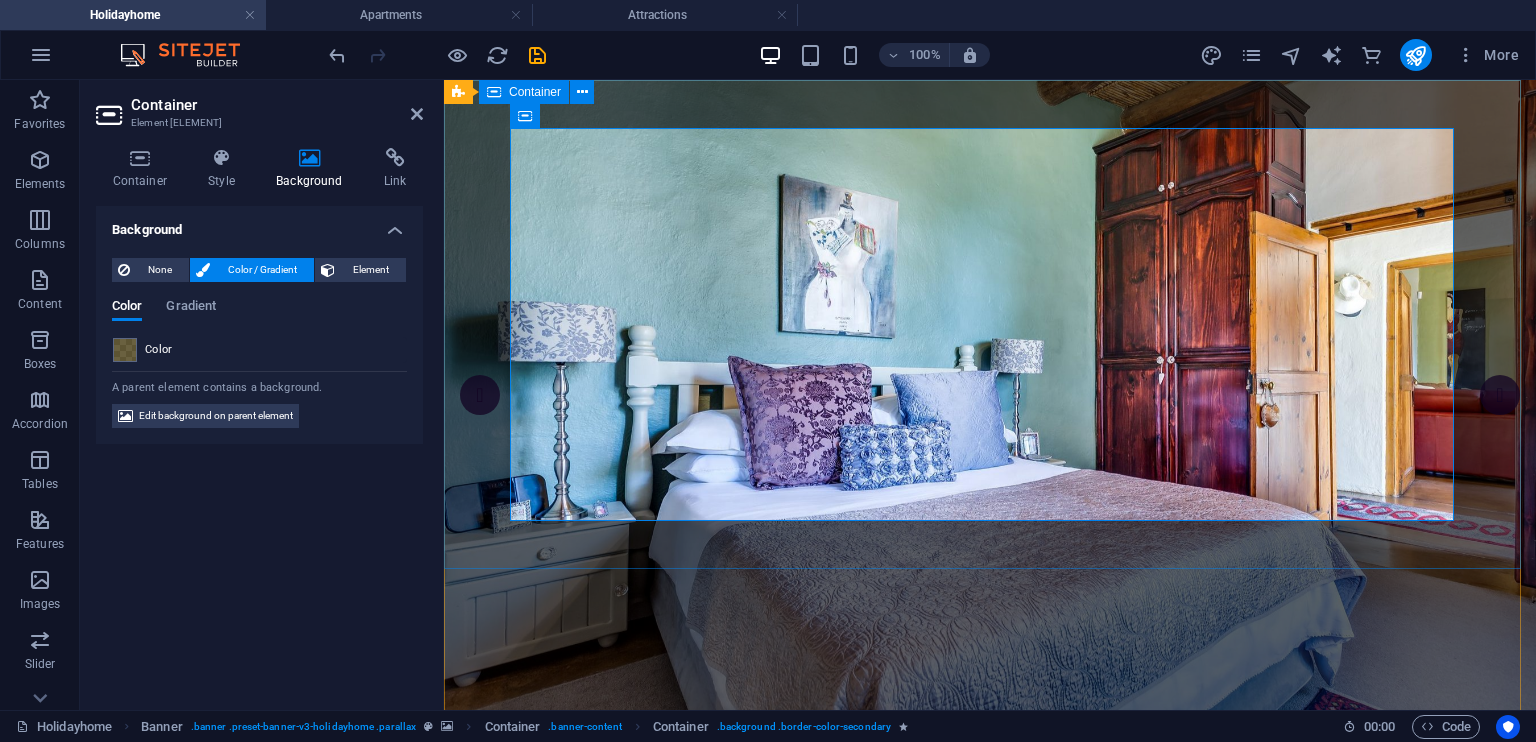 click on "Apartments for rent Rent an Apartment" at bounding box center [990, 998] 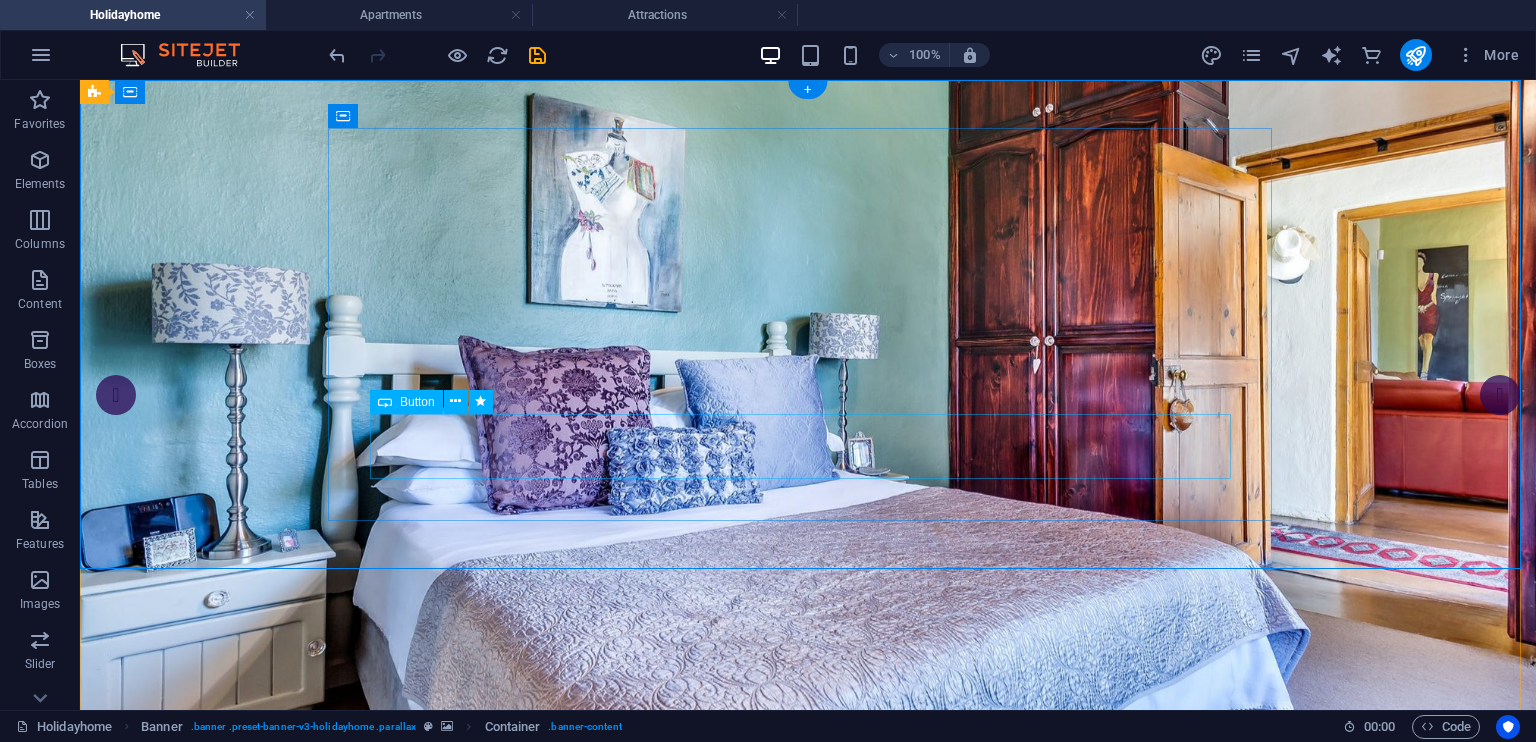 click on "Rent an Apartment" at bounding box center (808, 1120) 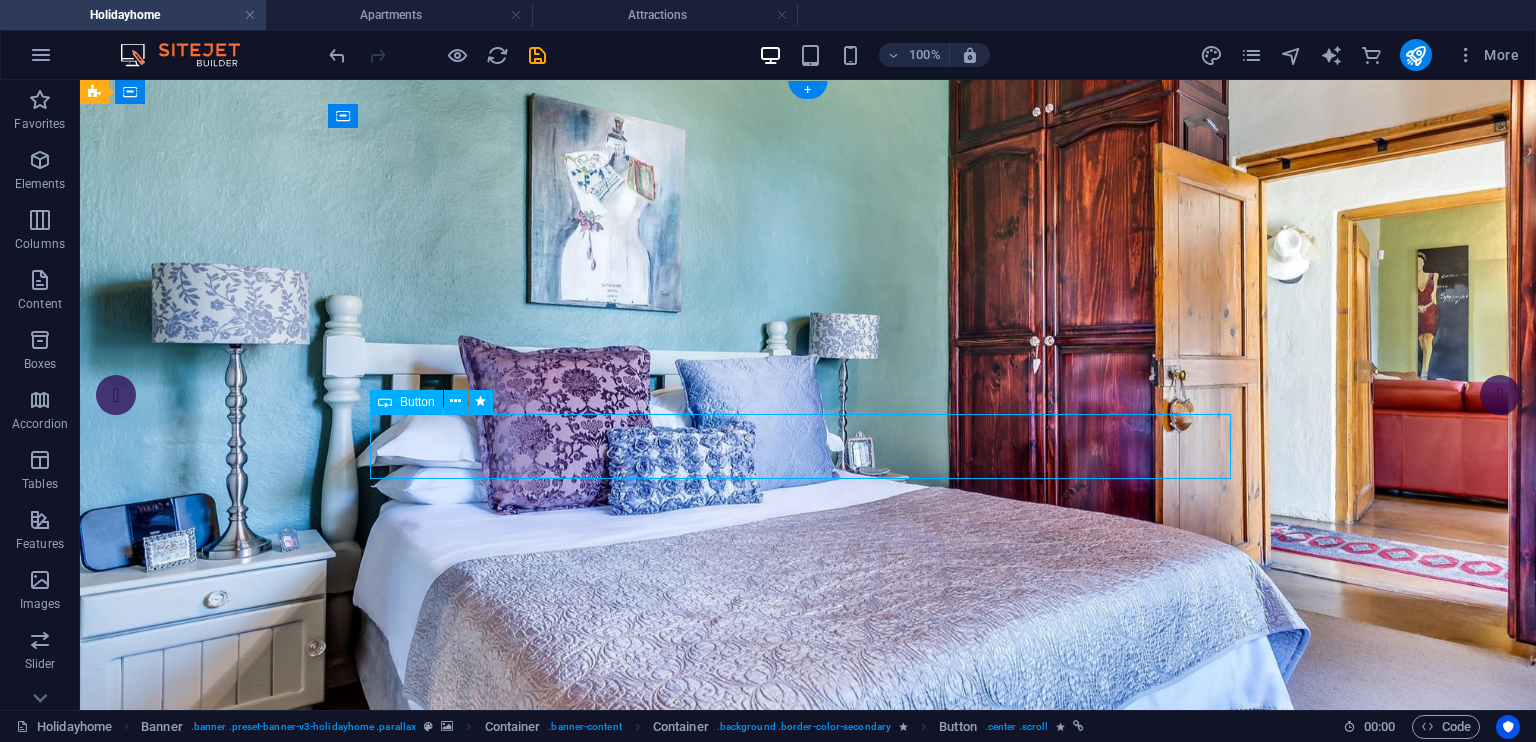 click on "Rent an Apartment" at bounding box center (808, 1120) 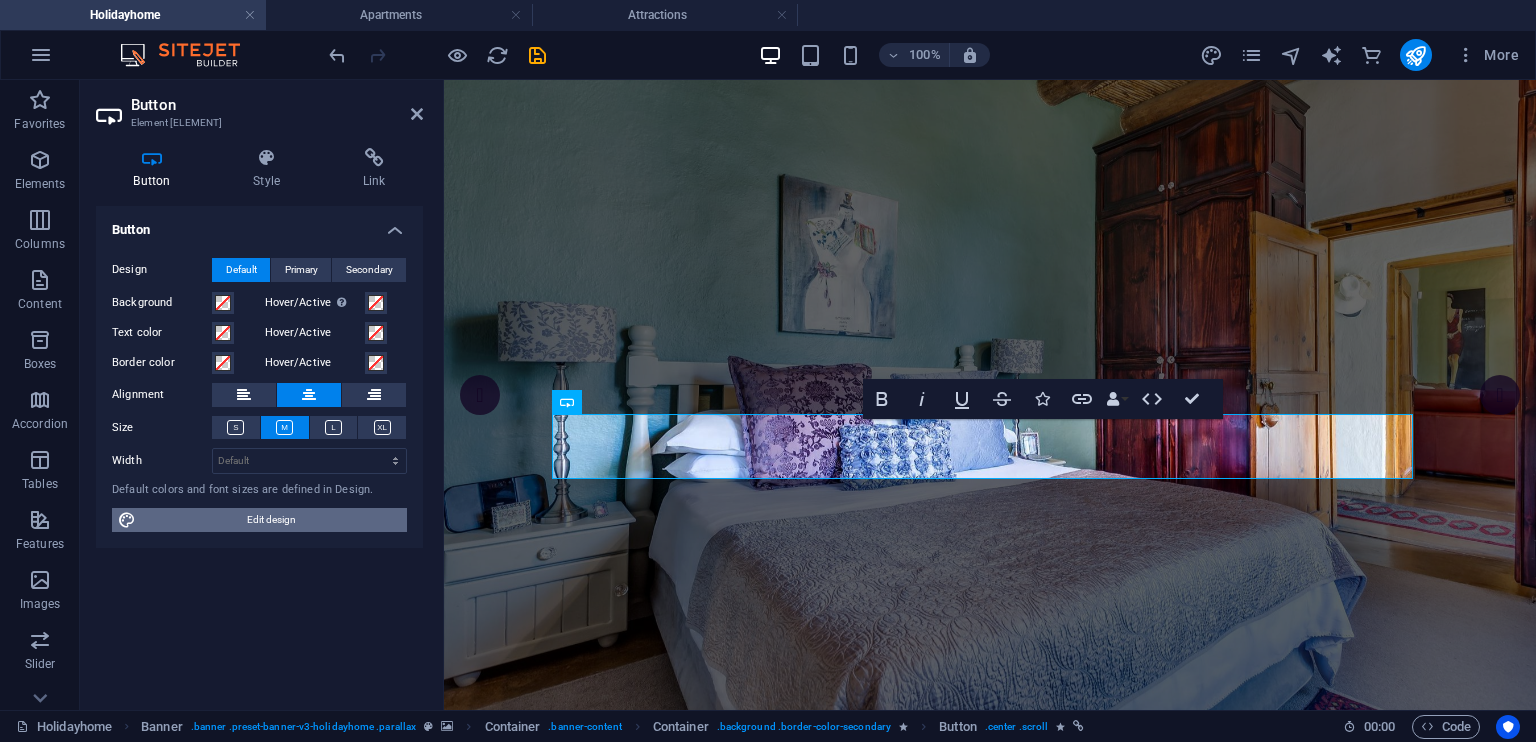 drag, startPoint x: 354, startPoint y: 521, endPoint x: 231, endPoint y: 337, distance: 221.32555 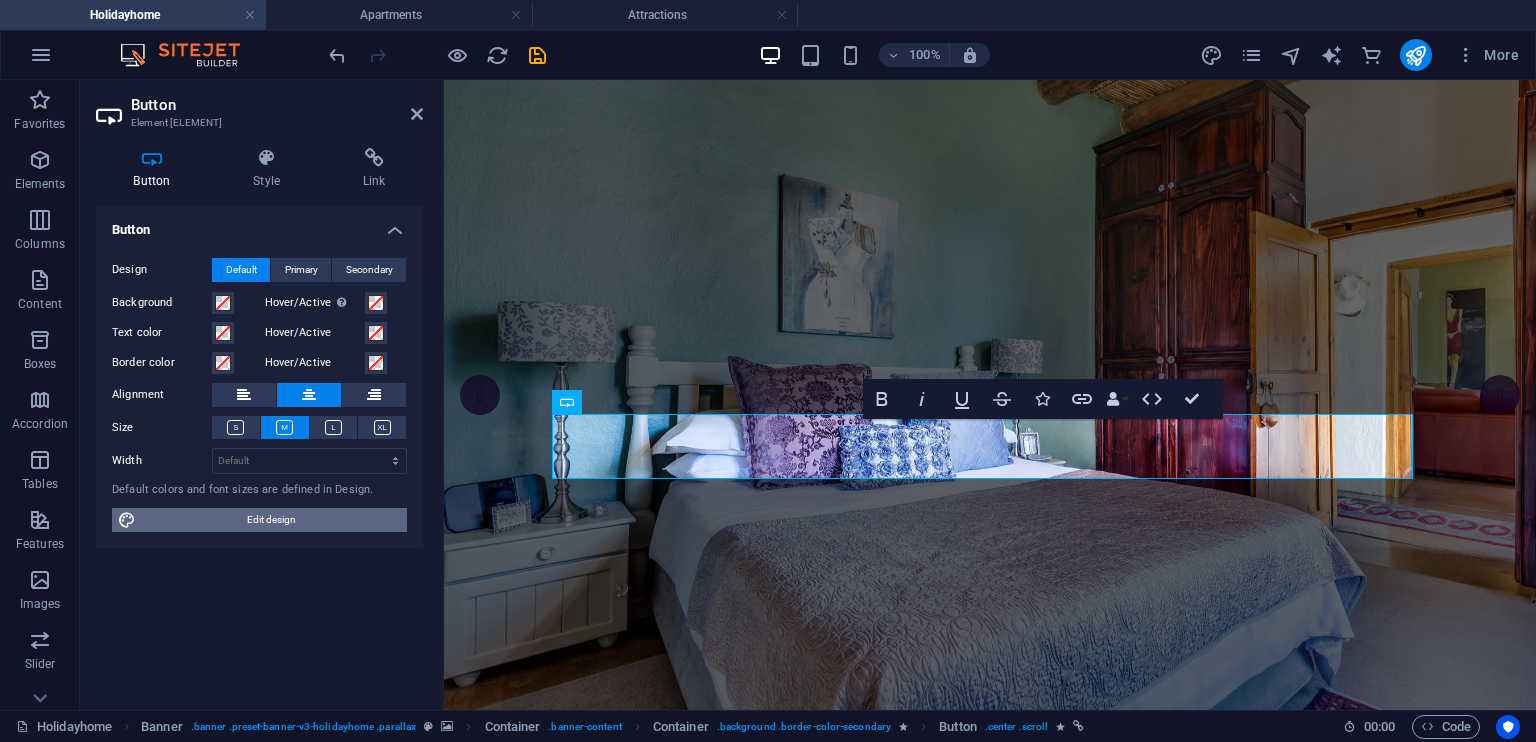 click on "Edit design" at bounding box center (271, 520) 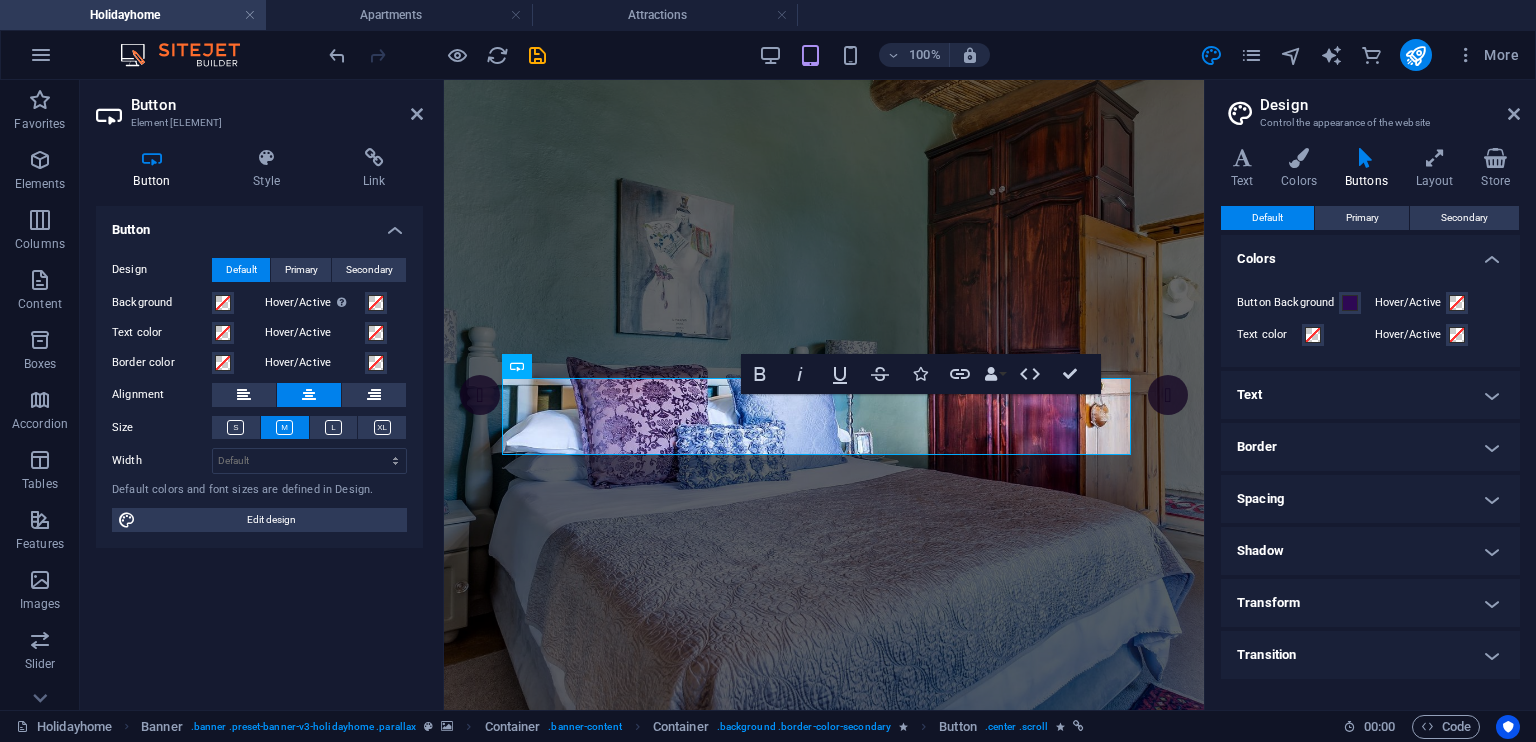 click on "Button Element #ed-824157426 Button Style Link Button Design Default Primary Secondary Background Hover/Active Switch to preview mode to test the active/hover state Text color Hover/Active Border color Hover/Active Alignment Size Width Default px rem % em vh vw Default colors and font sizes are defined in Design. Edit design Banner Element Layout How this element expands within the layout (Flexbox). Size Default auto px % 1/1 1/2 1/3 1/4 1/5 1/6 1/7 1/8 1/9 1/10 Grow Shrink Order Container layout Visible Visible Opacity 100 % Overflow Spacing Margin Default auto px % rem vw vh Custom Custom auto px % rem vw vh auto px % rem vw vh auto px % rem vw vh auto px % rem vw vh Padding Default px rem % vh vw Custom Custom px rem % vh vw px rem % vh vw px rem % vh vw Border Style              - Width 1 auto px rem % vh vw Custom Custom 1 auto px rem % vh vw 1 auto px rem % vh vw 1 auto px rem % vh vw 1 auto px rem % vh vw  - Color Round corners Default px rem % vh vw Custom Custom px rem % vh %" at bounding box center (262, 395) 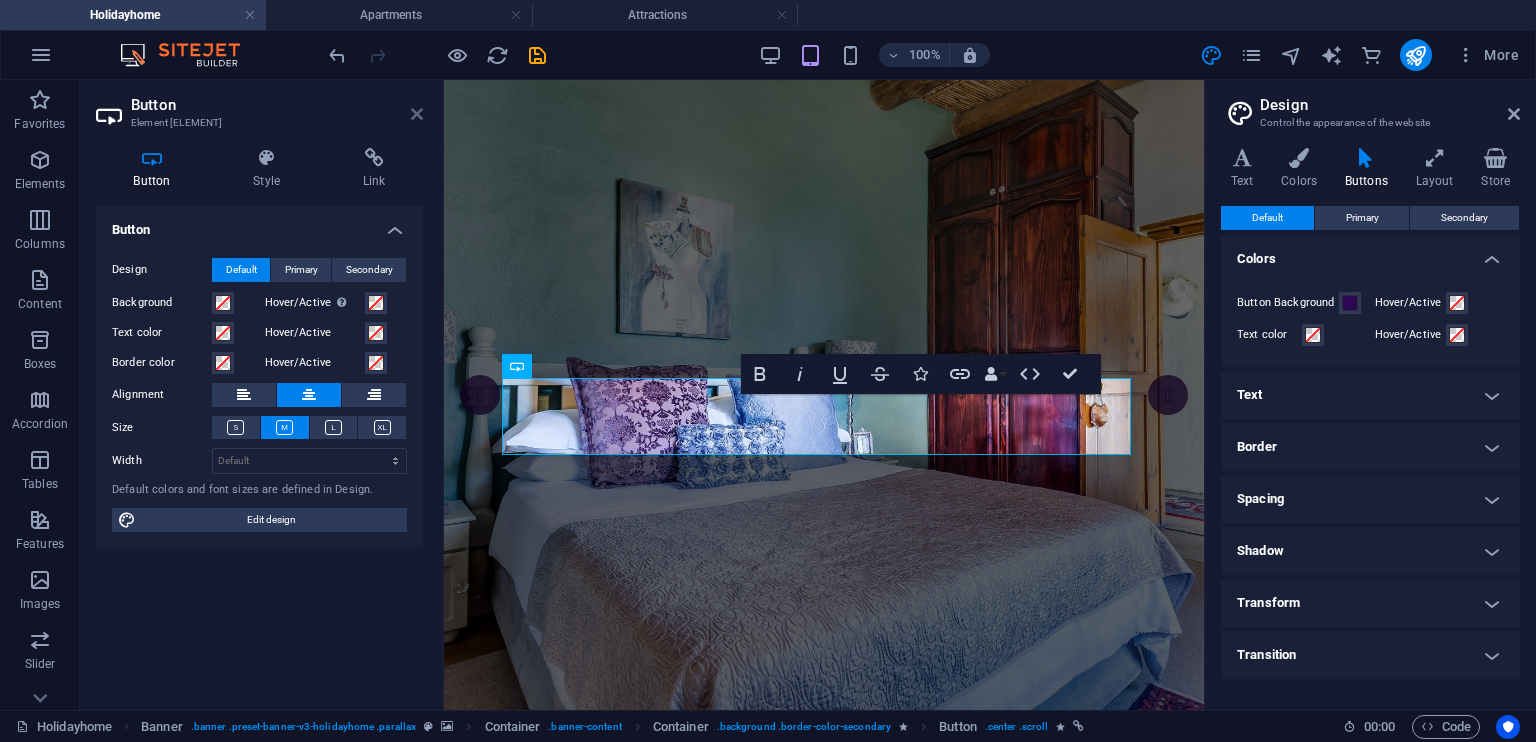 click at bounding box center (417, 114) 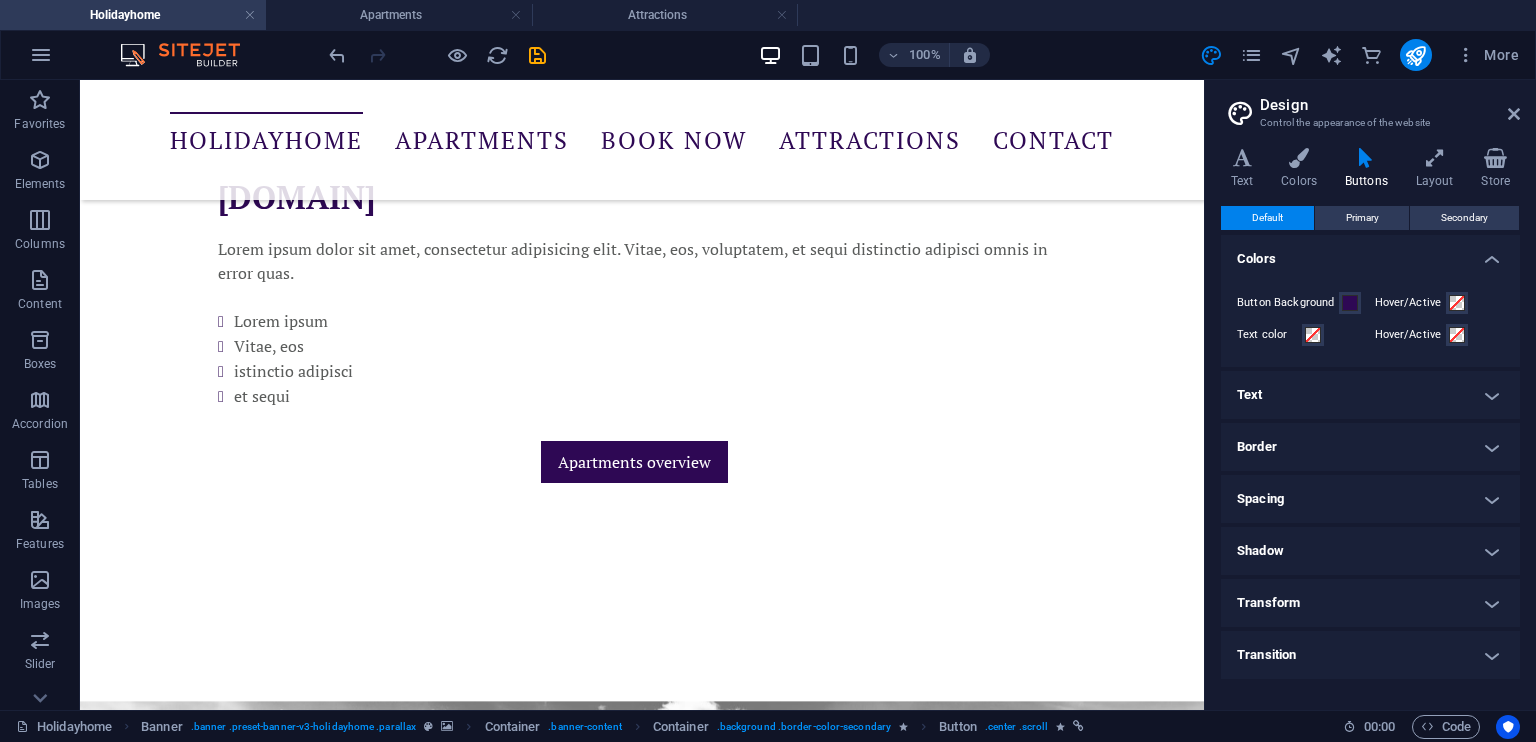 scroll, scrollTop: 375, scrollLeft: 0, axis: vertical 